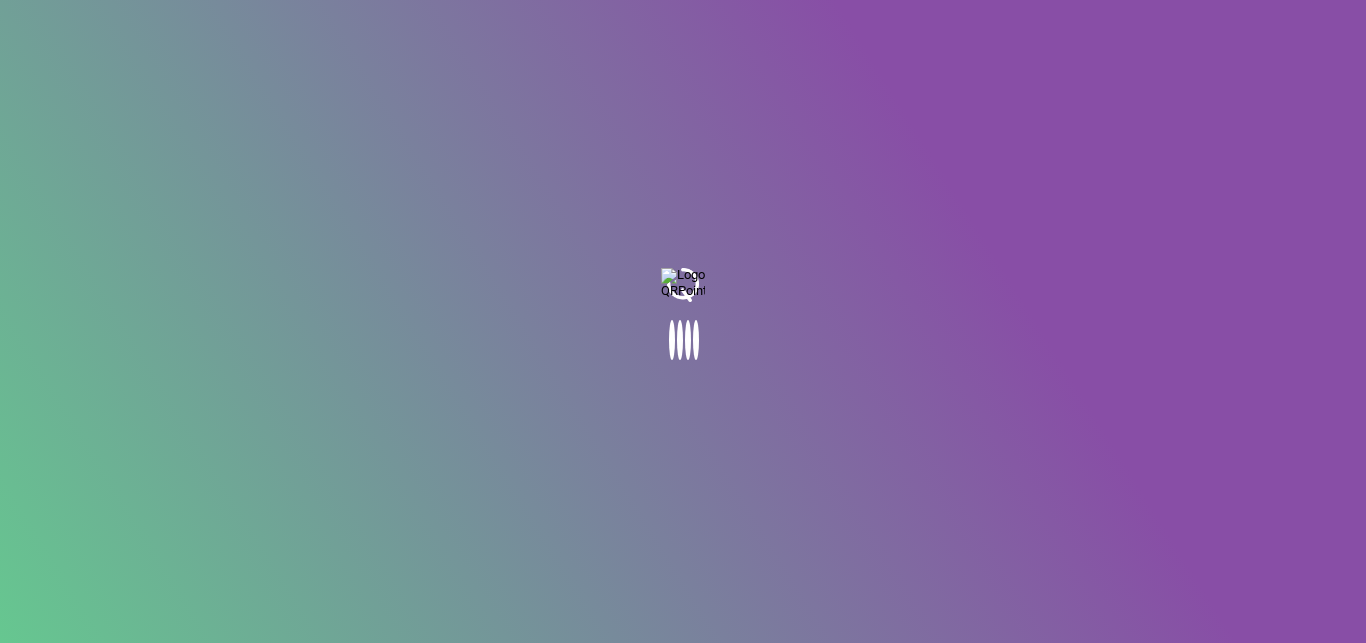 scroll, scrollTop: 0, scrollLeft: 0, axis: both 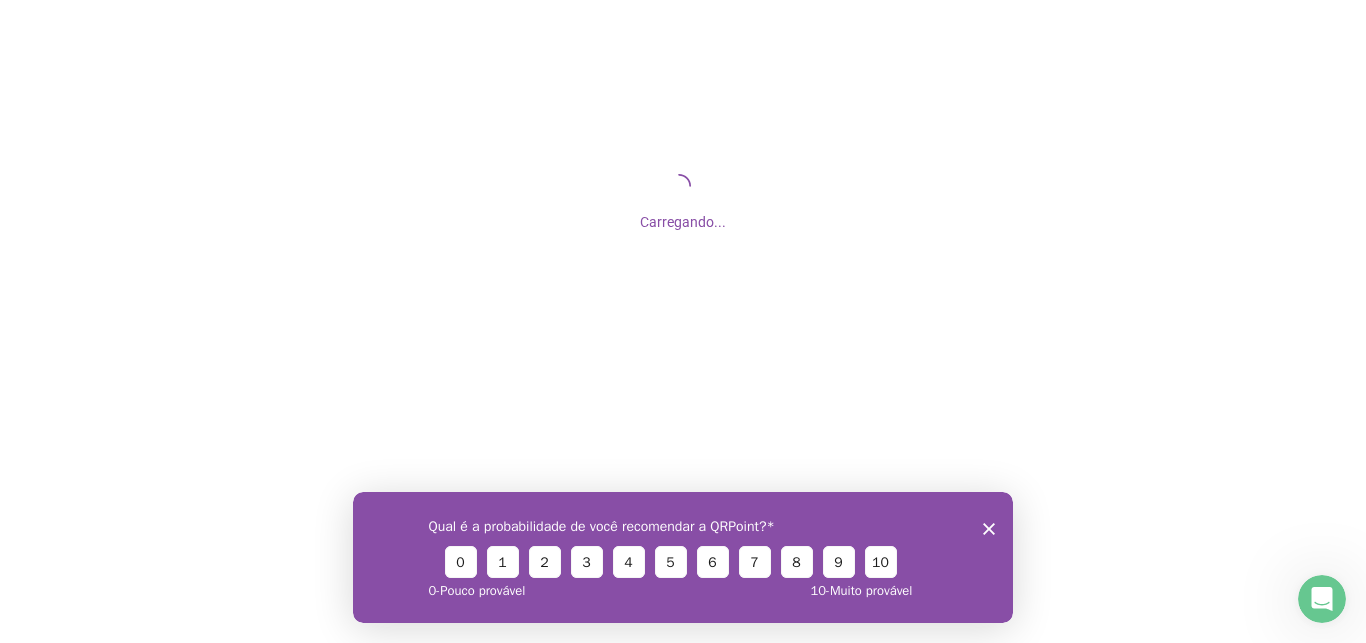 click at bounding box center [989, 527] 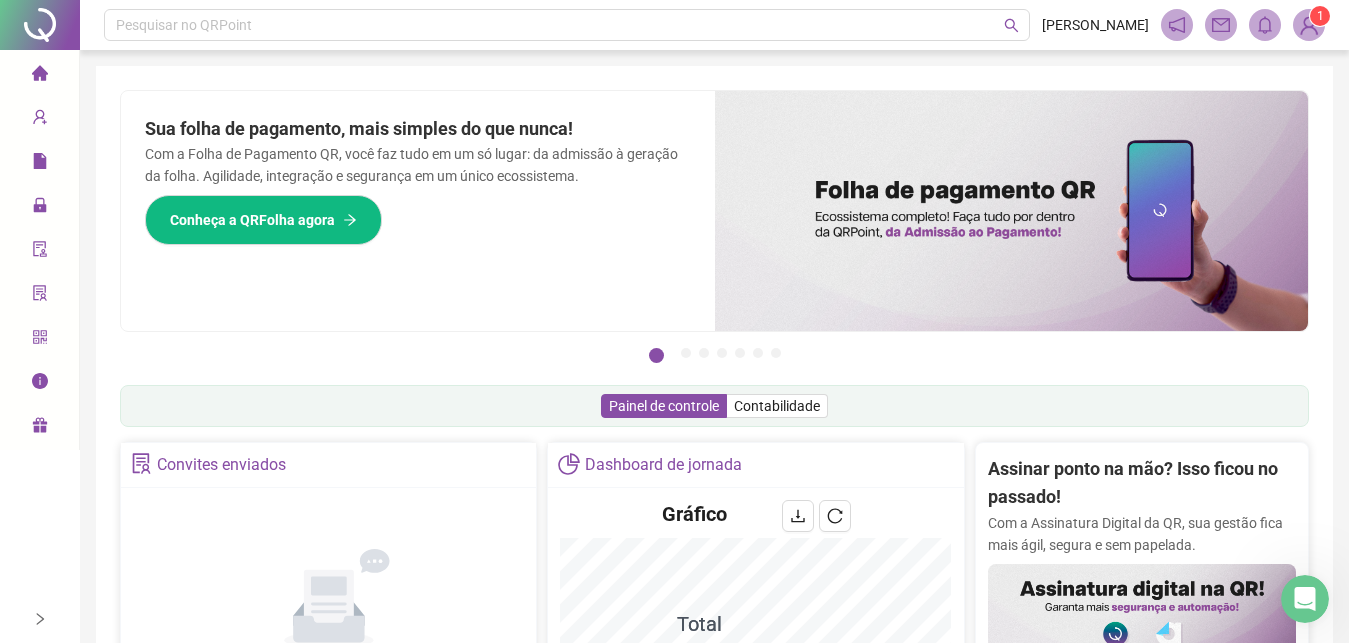 click at bounding box center (1309, 25) 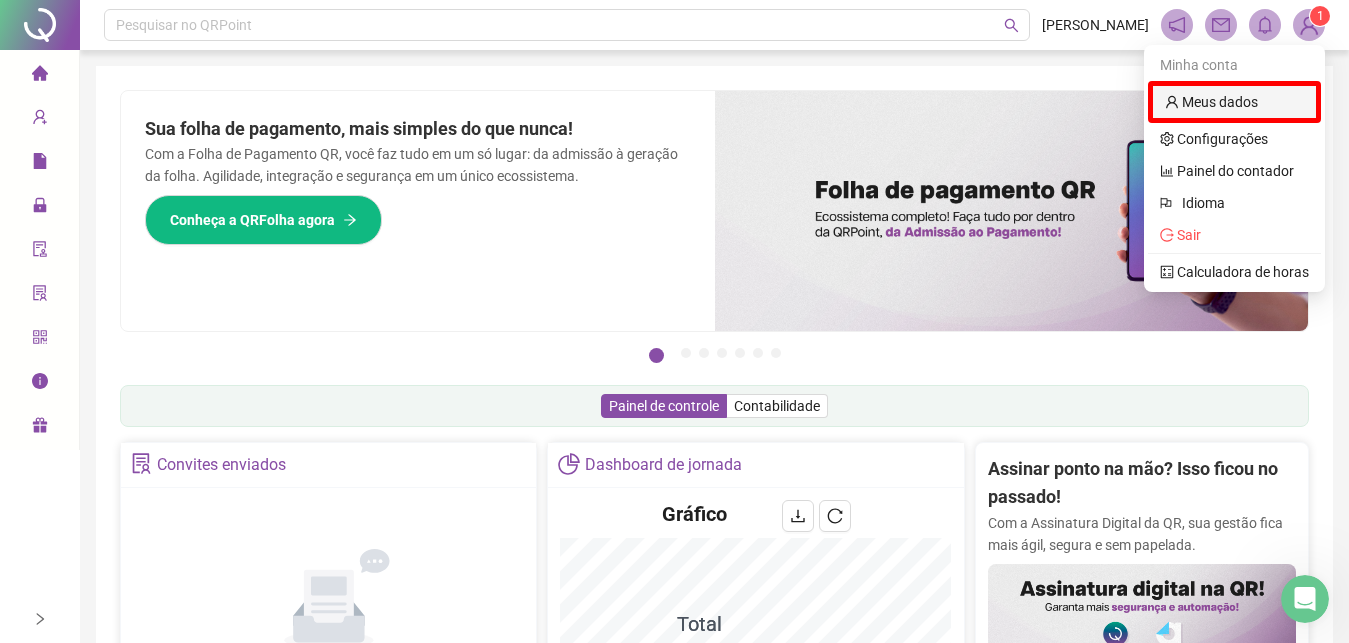 click on "Meus dados" at bounding box center [1211, 102] 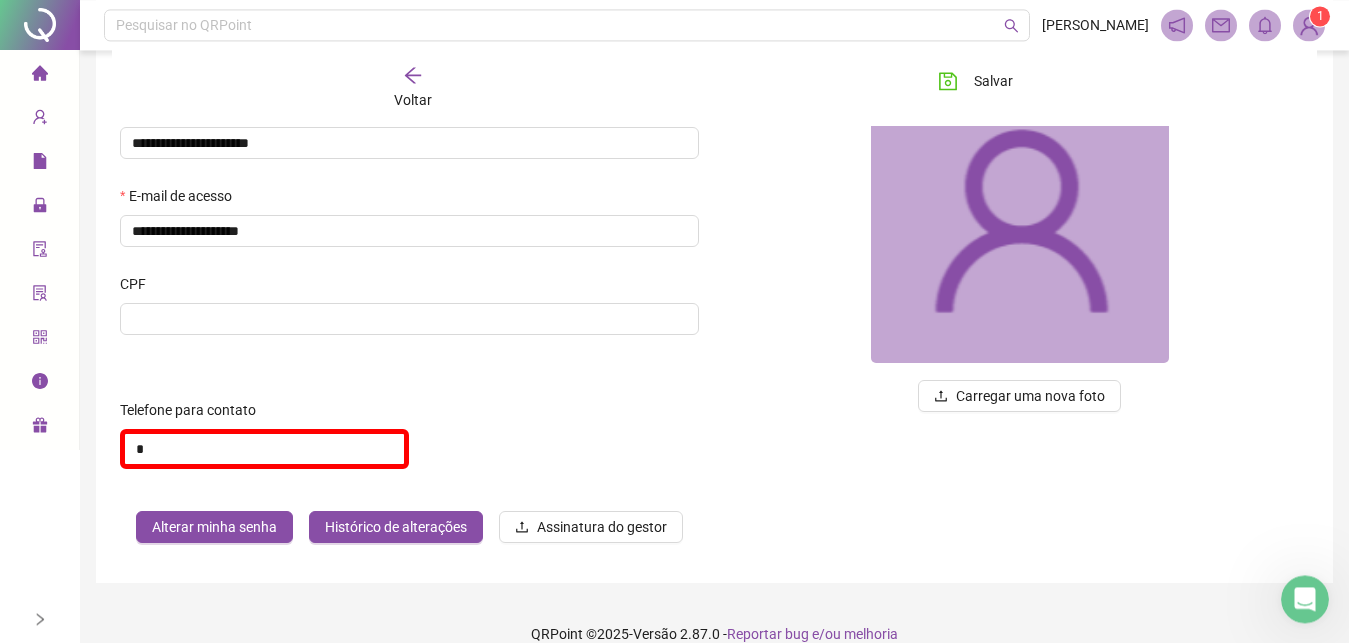 scroll, scrollTop: 188, scrollLeft: 0, axis: vertical 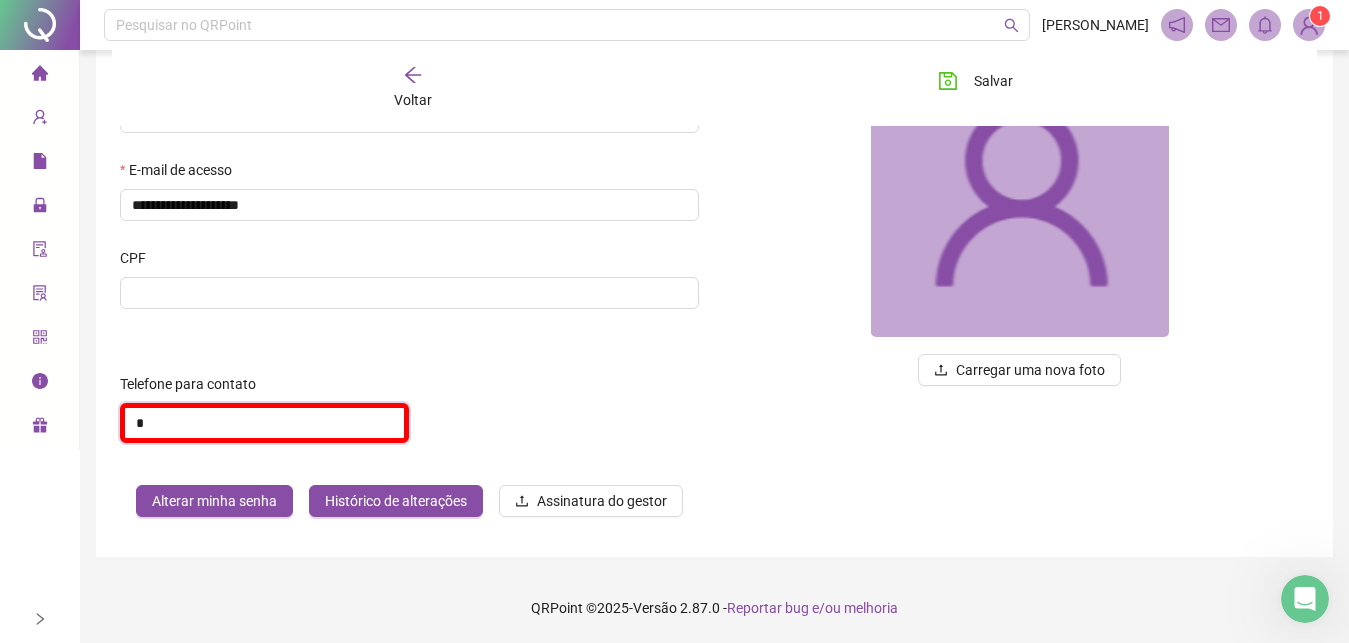 click on "*" at bounding box center (264, 423) 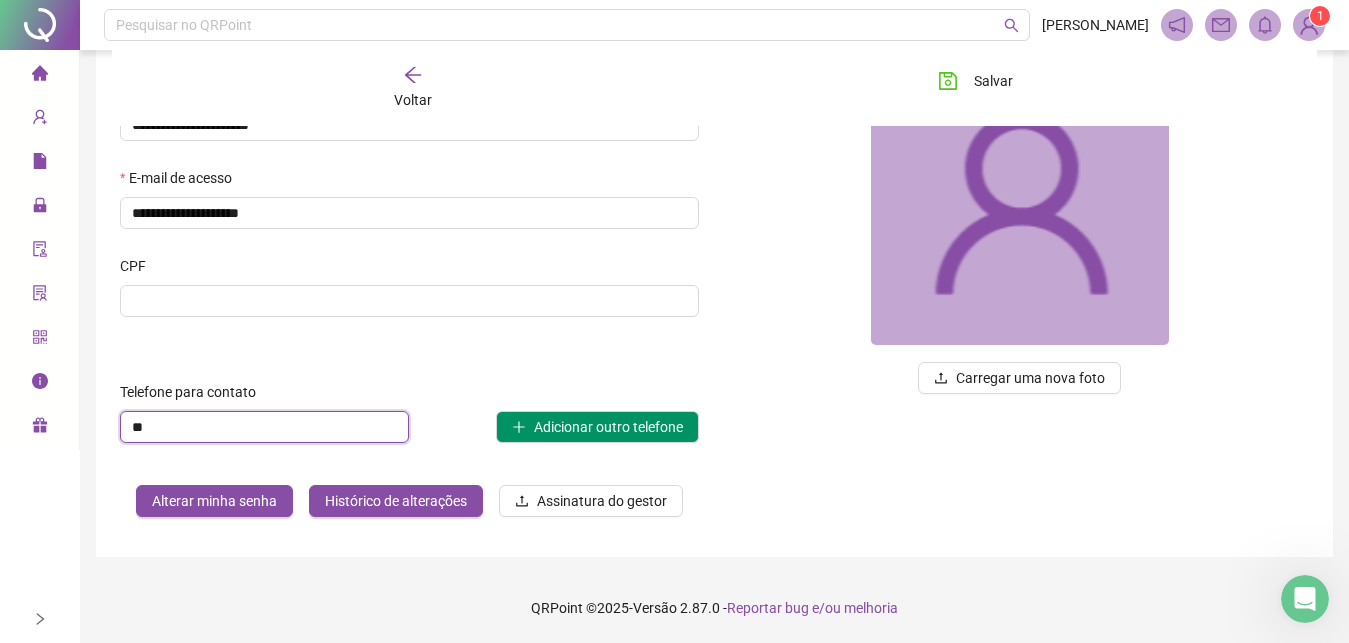 scroll, scrollTop: 180, scrollLeft: 0, axis: vertical 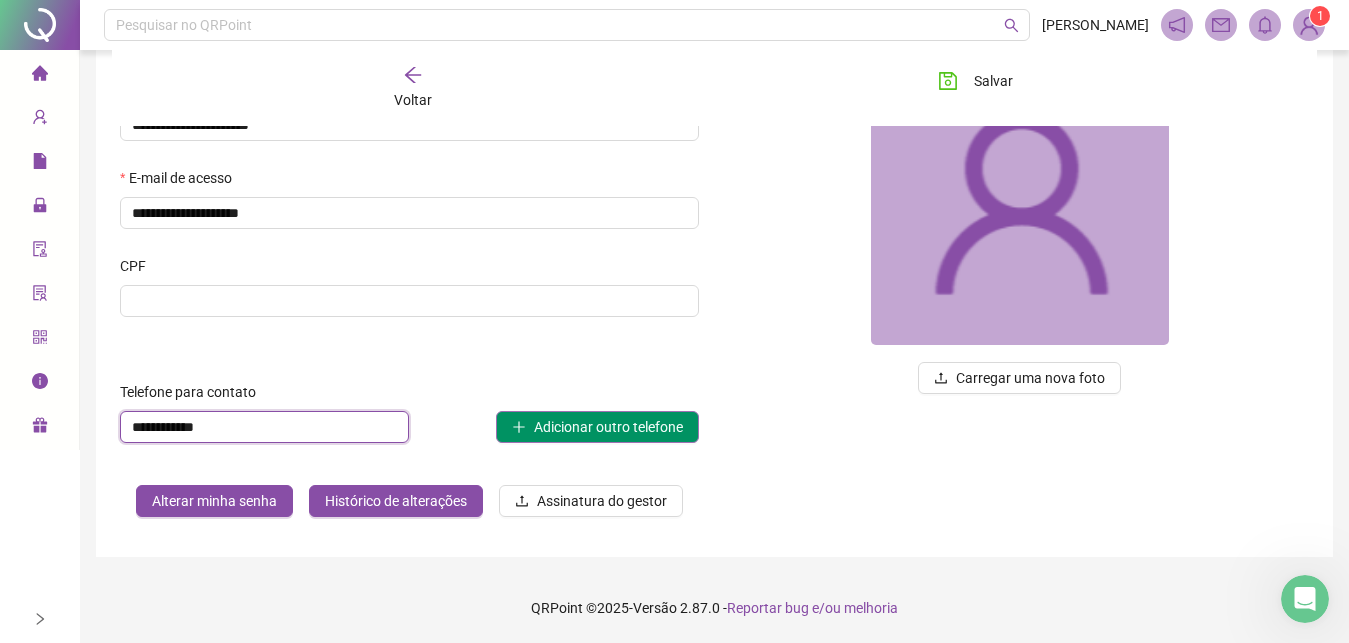 type on "**********" 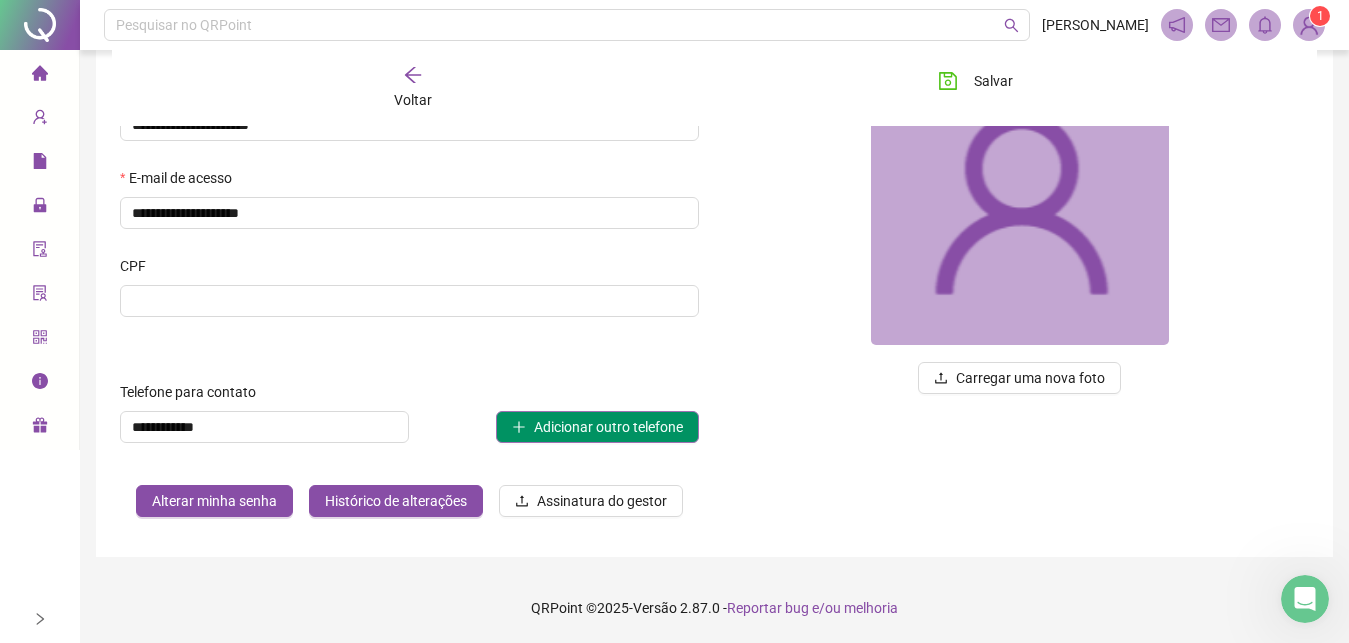 click on "Adicionar outro telefone" at bounding box center (597, 427) 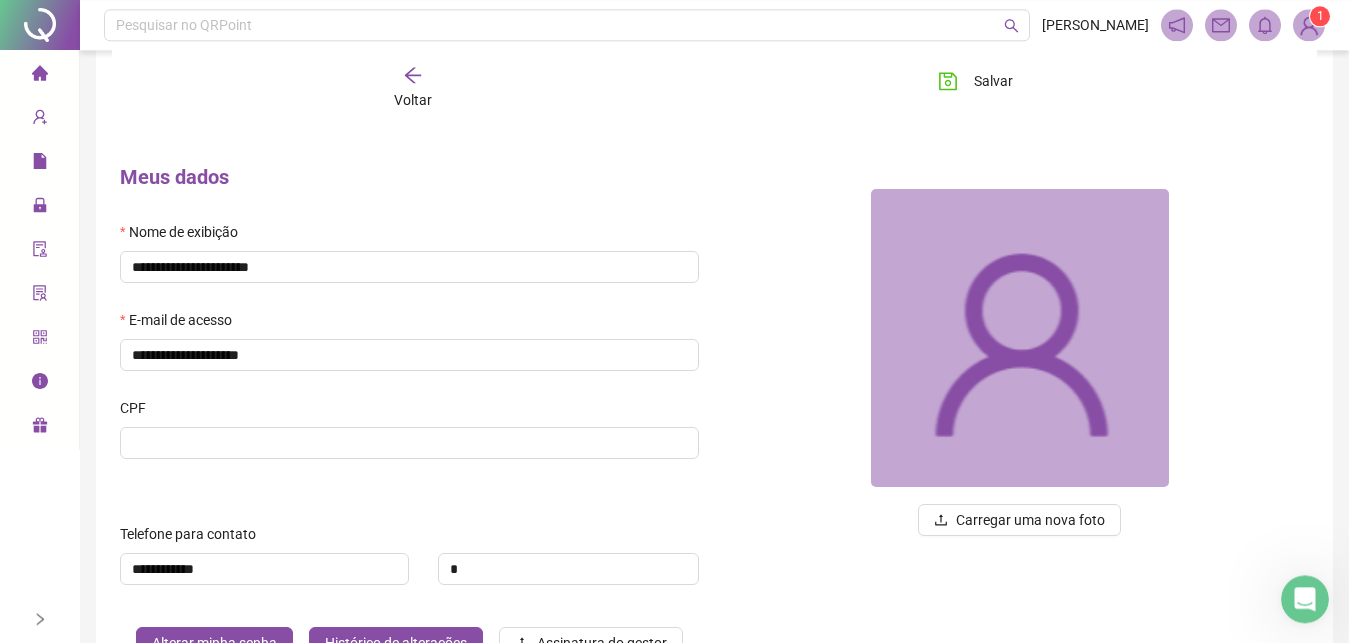 scroll, scrollTop: 0, scrollLeft: 0, axis: both 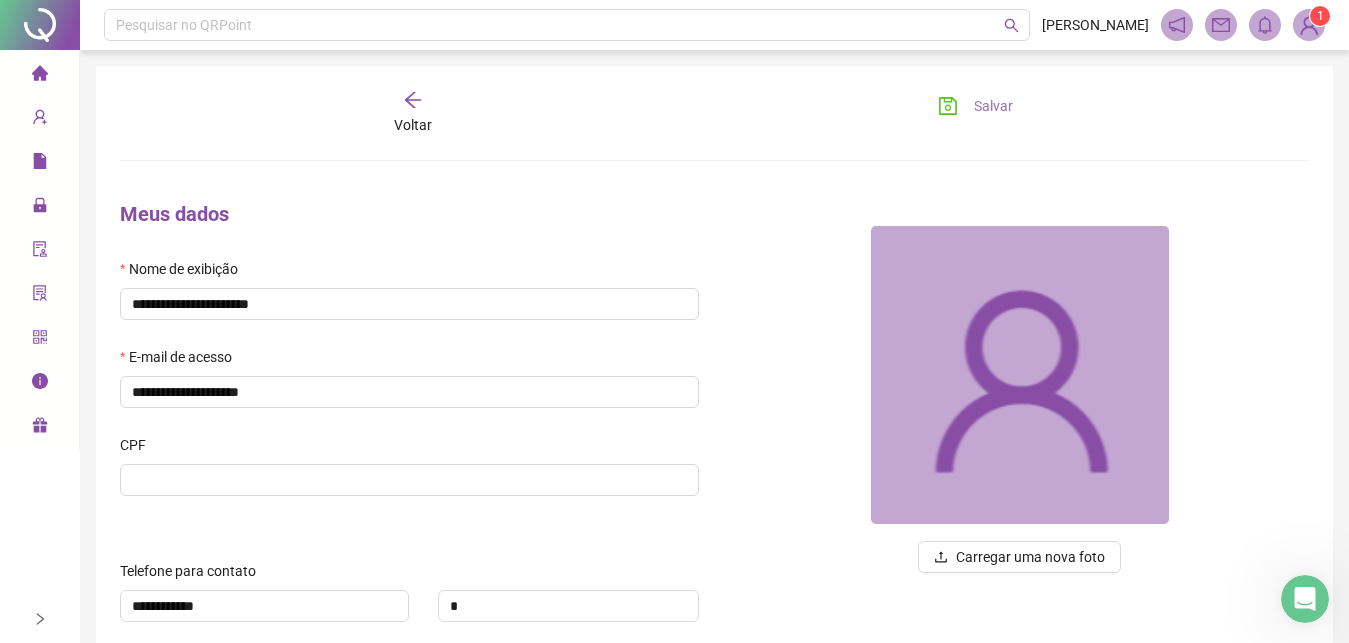 click on "Salvar" at bounding box center (993, 106) 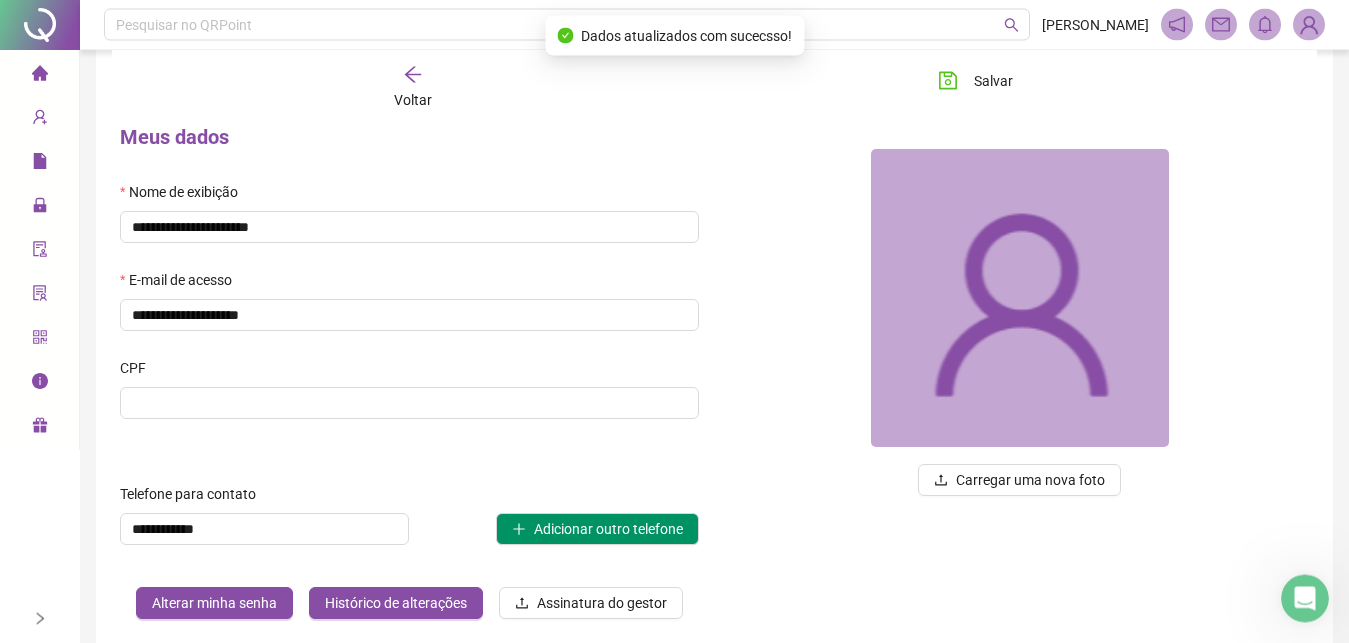 scroll, scrollTop: 0, scrollLeft: 0, axis: both 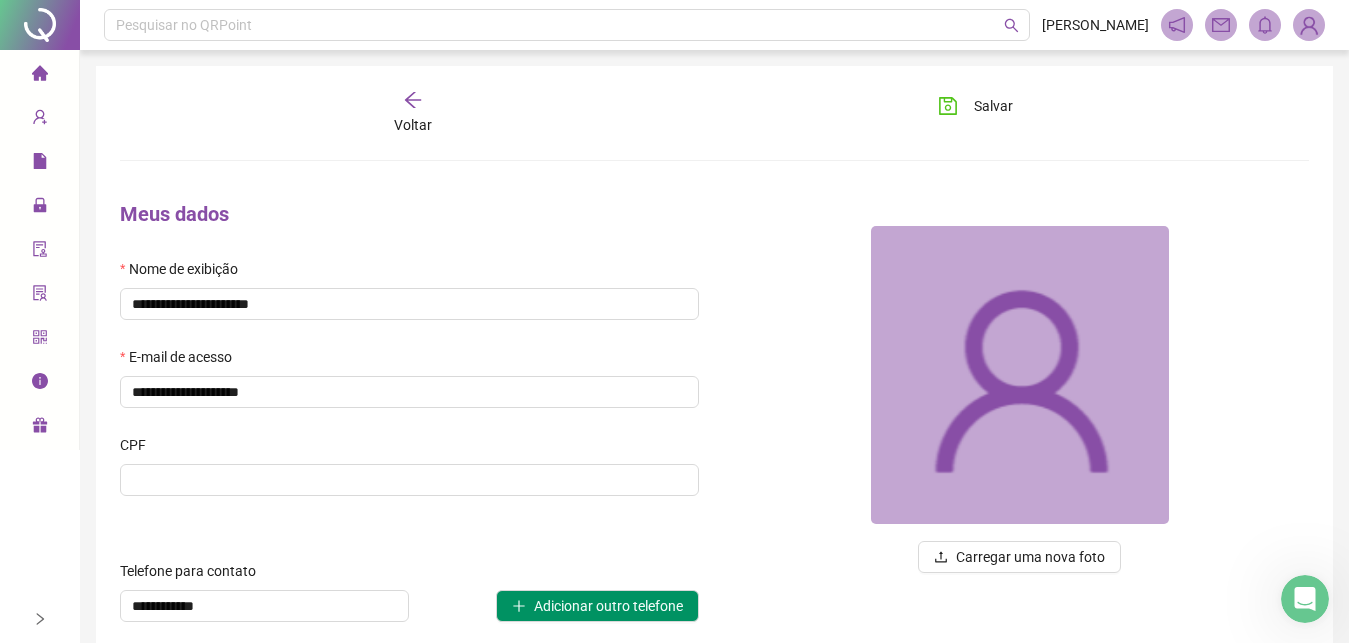 click 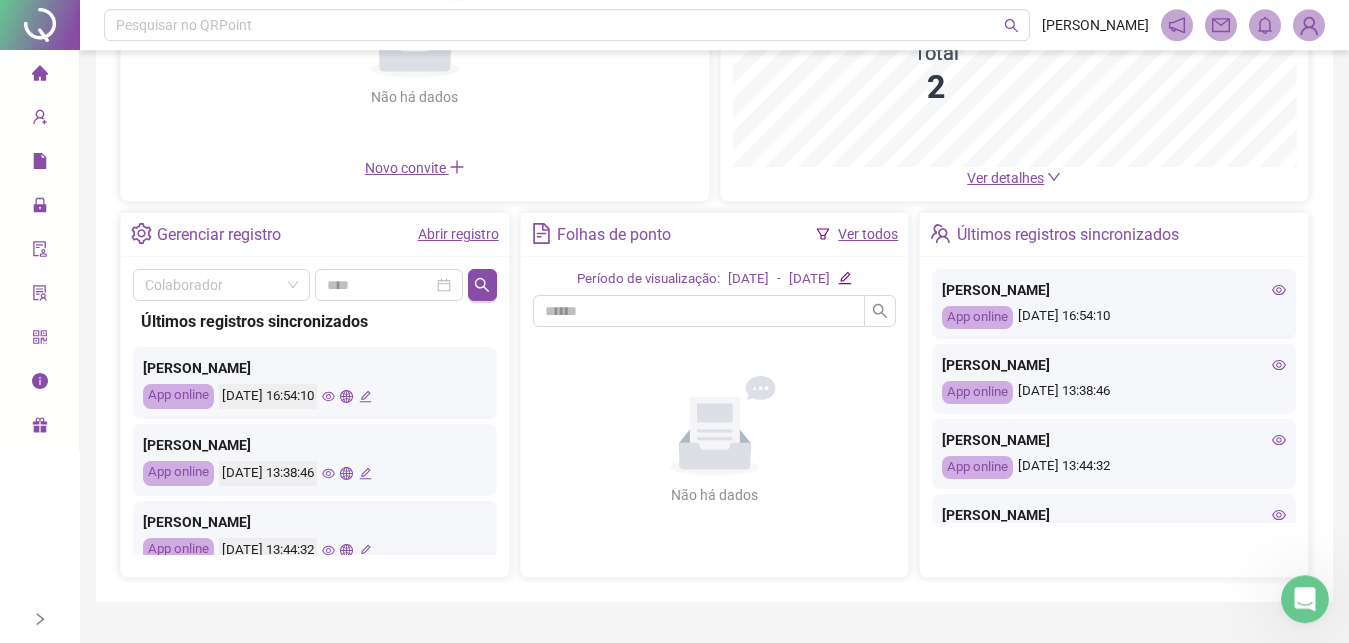 scroll, scrollTop: 306, scrollLeft: 0, axis: vertical 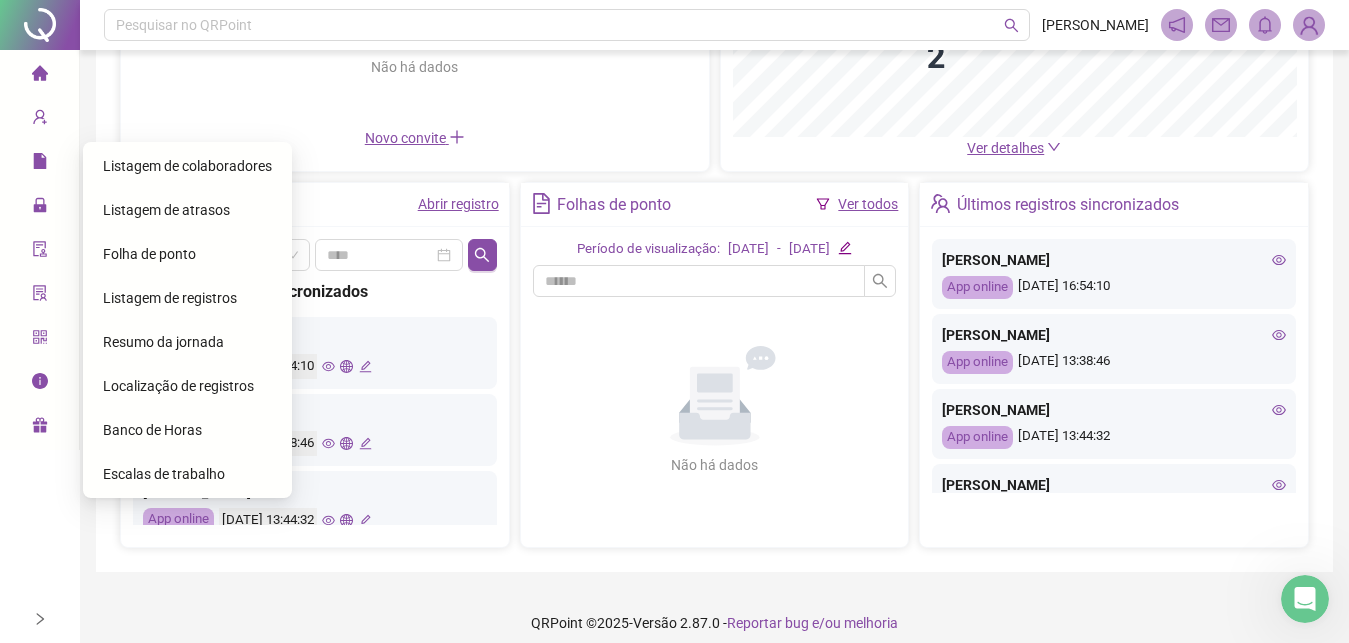 click at bounding box center (141, 205) 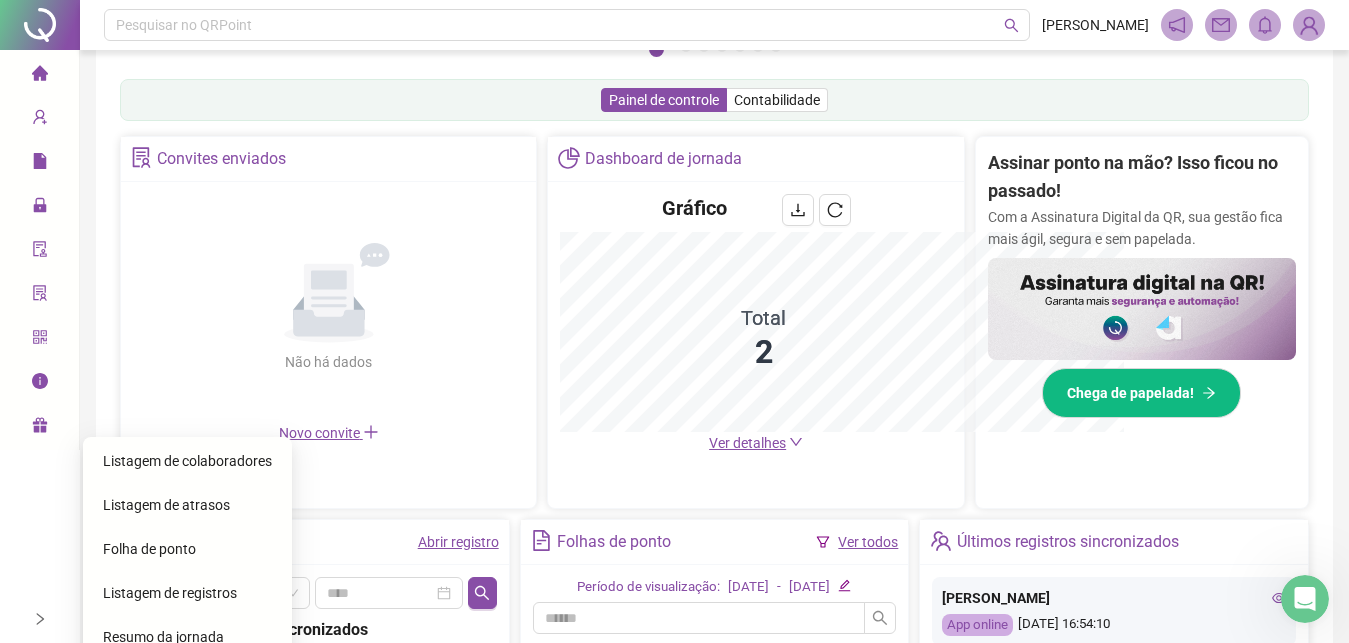 scroll, scrollTop: 601, scrollLeft: 0, axis: vertical 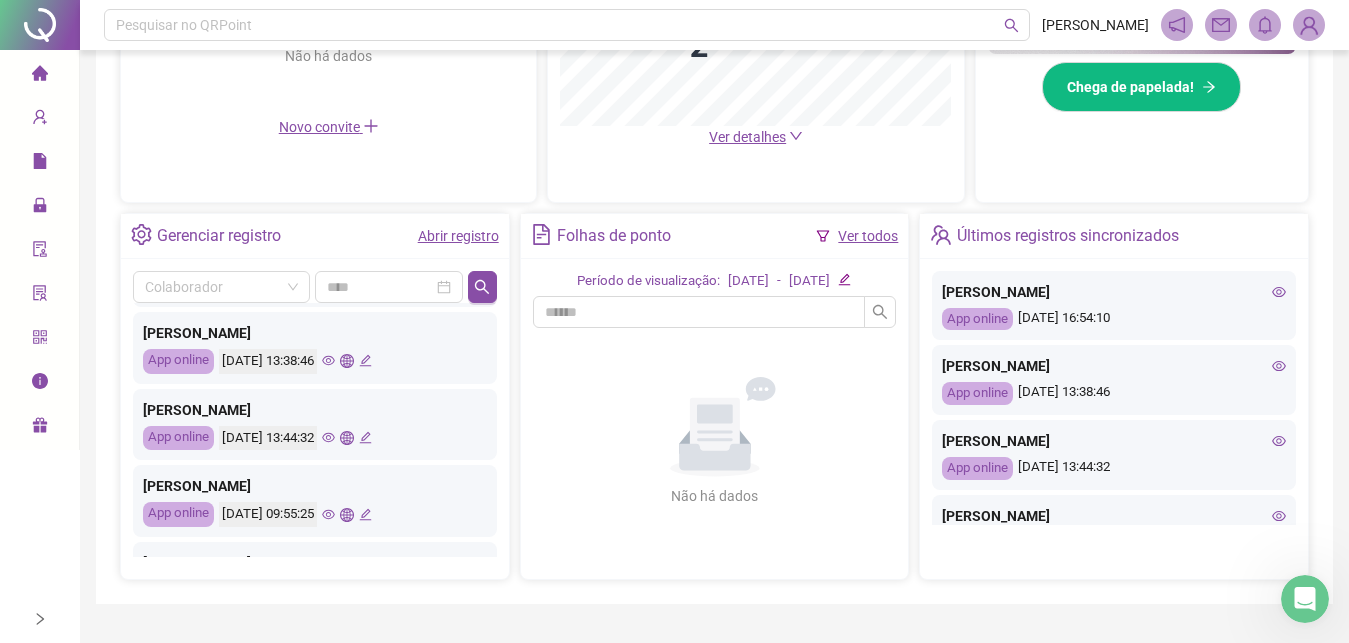click 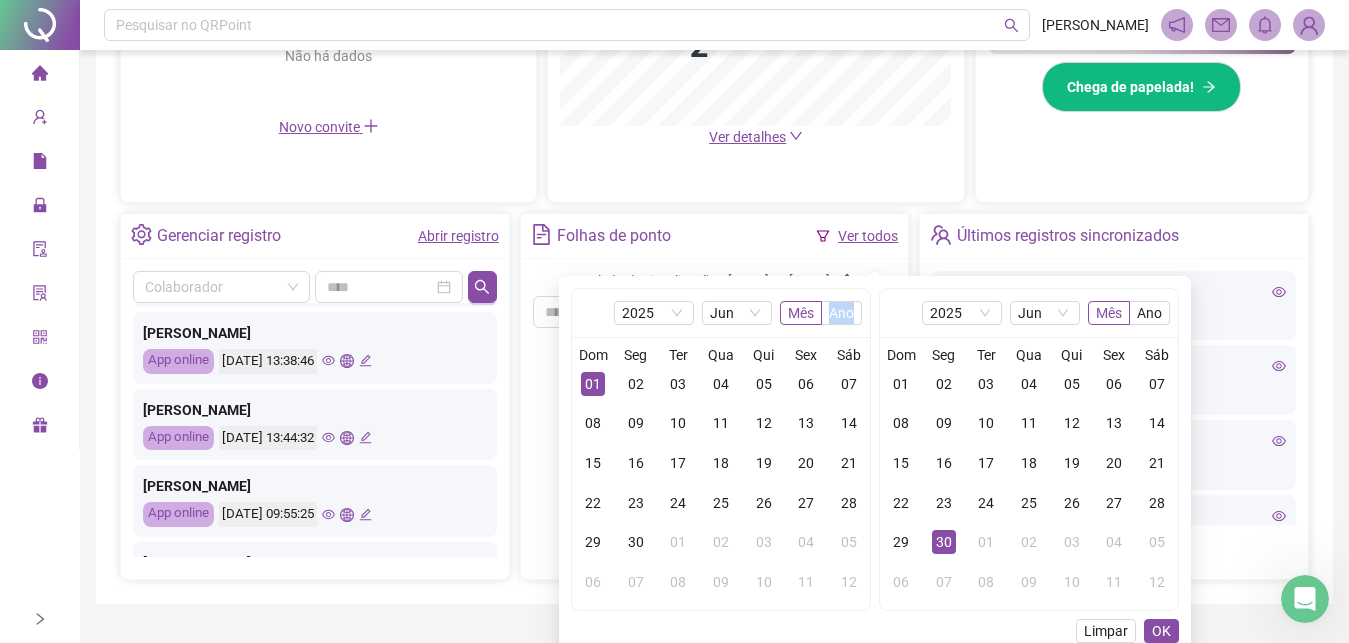 click 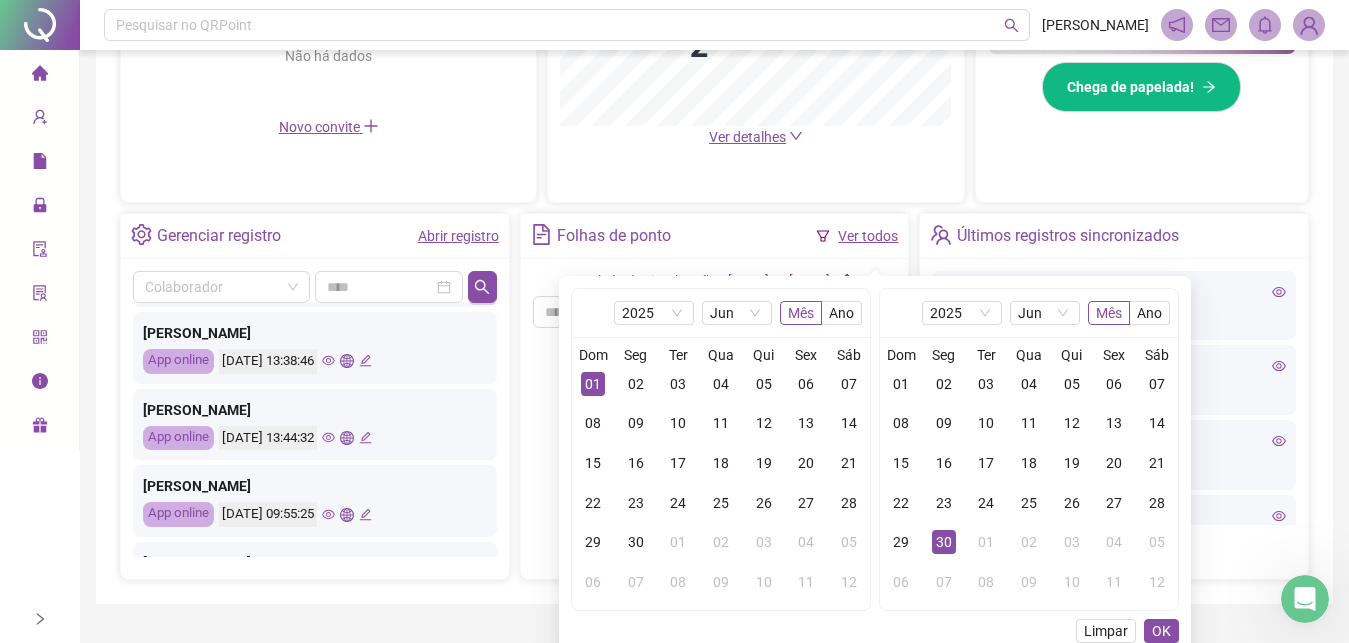 click on "Página inicial" at bounding box center (39, 74) 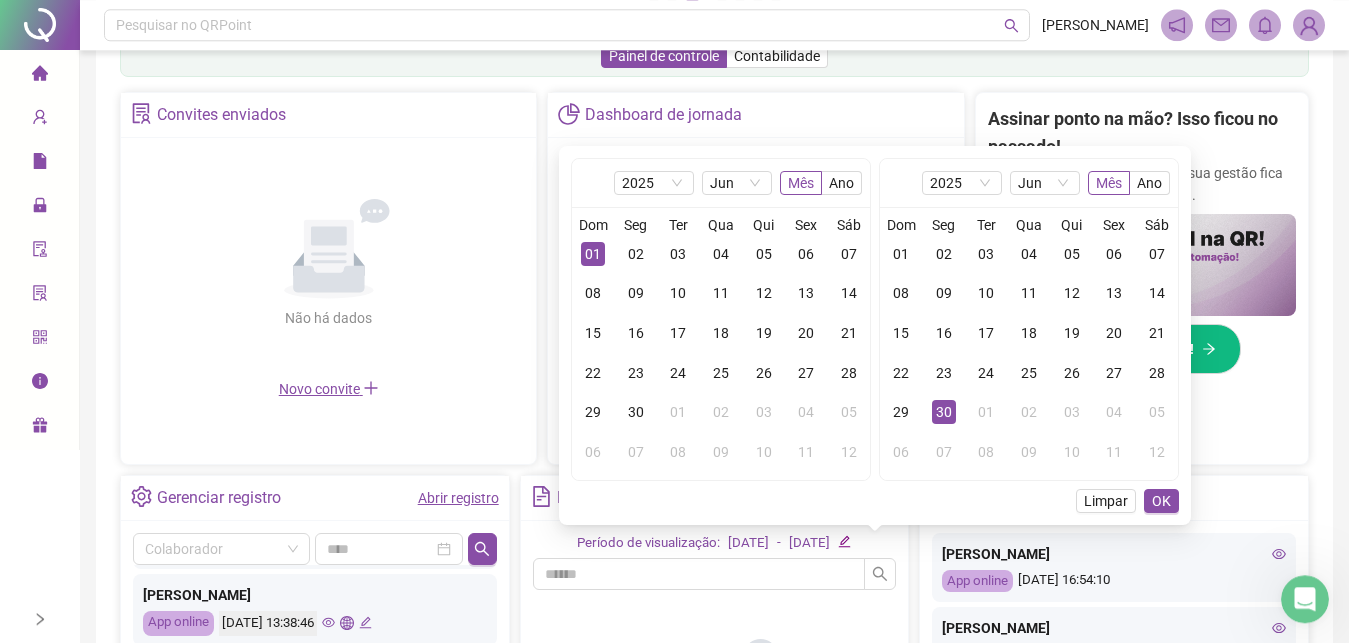 scroll, scrollTop: 408, scrollLeft: 0, axis: vertical 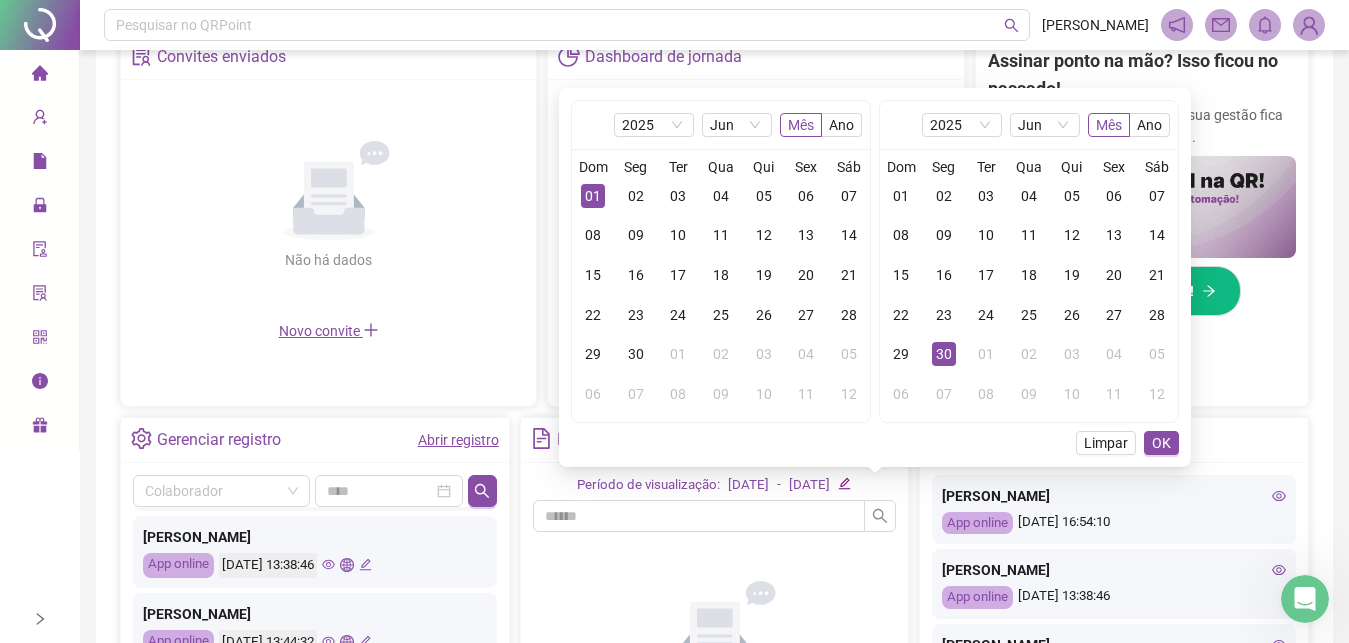 click on "Não há dados Não há dados" at bounding box center (328, 206) 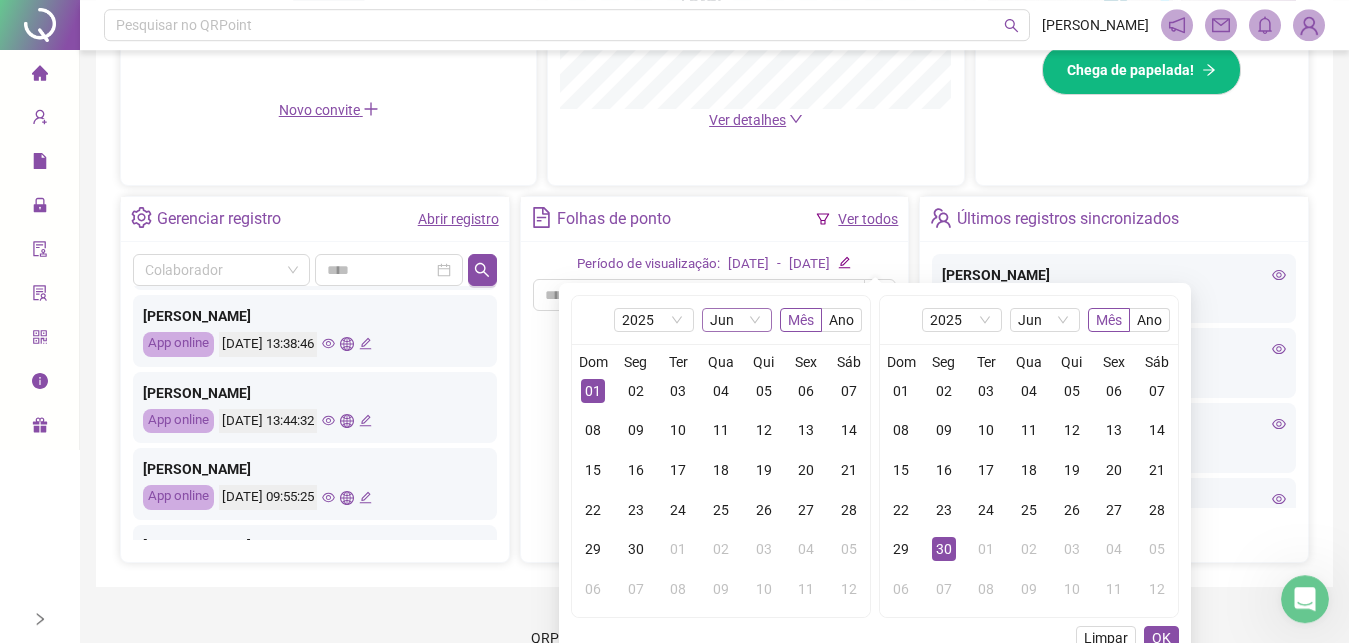 scroll, scrollTop: 659, scrollLeft: 0, axis: vertical 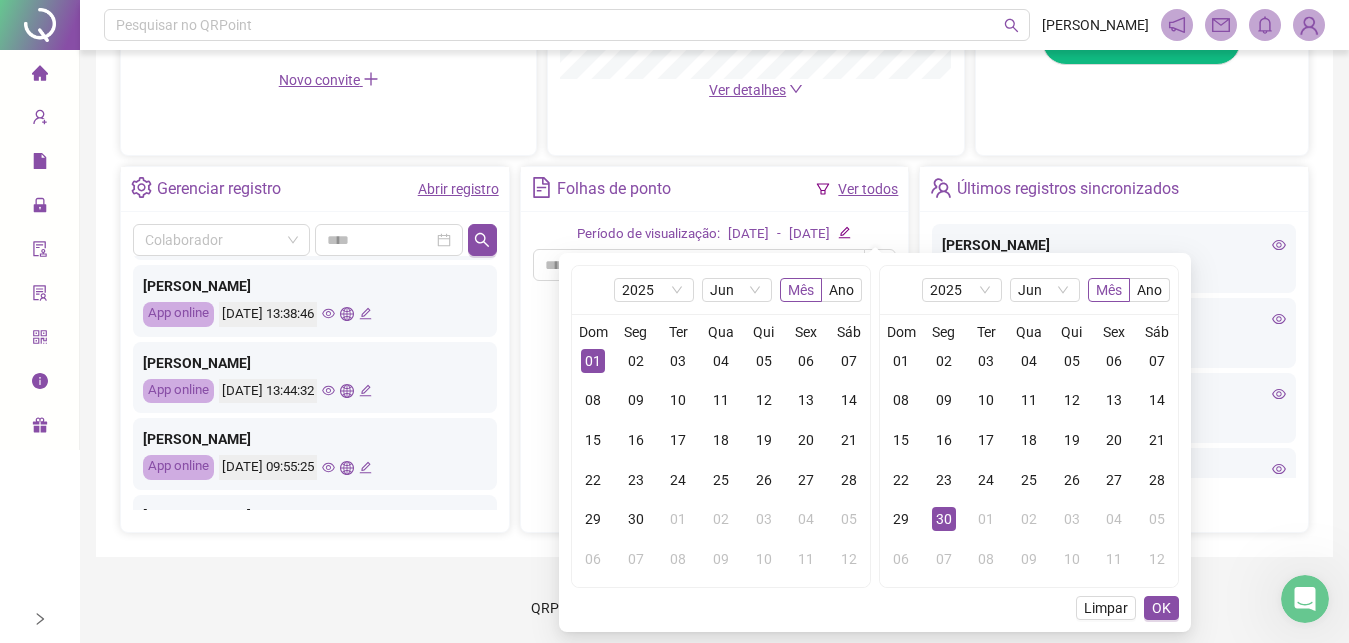 click 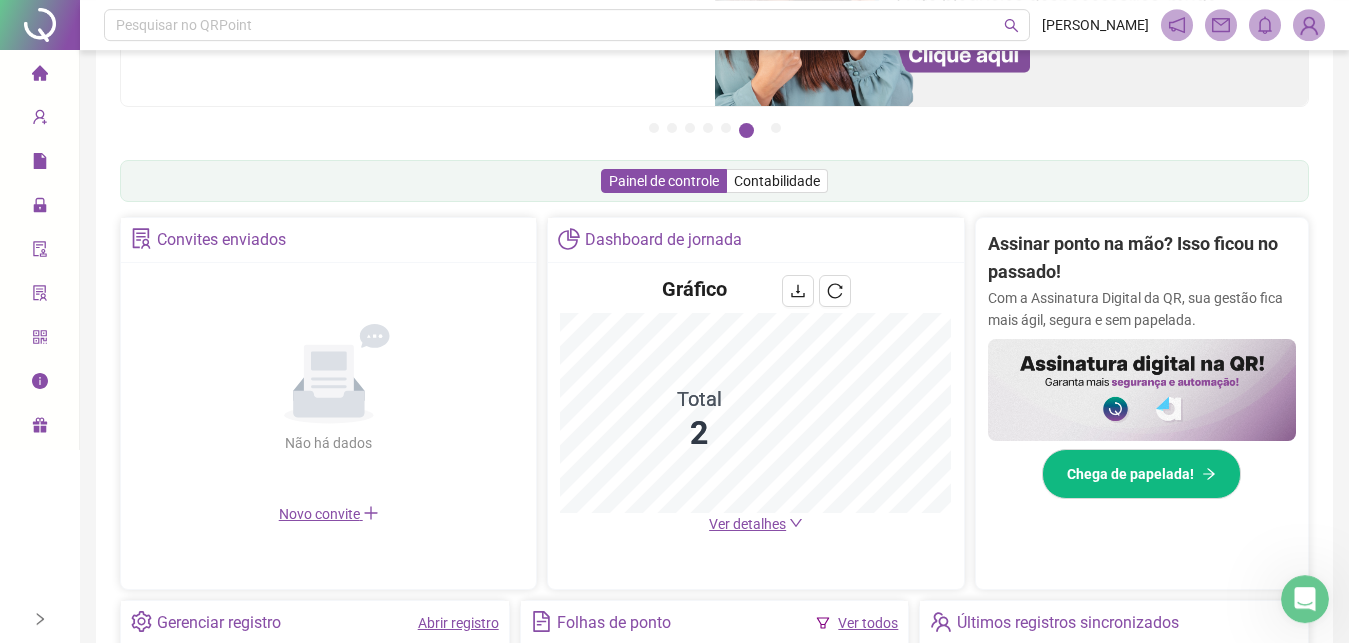 scroll, scrollTop: 204, scrollLeft: 0, axis: vertical 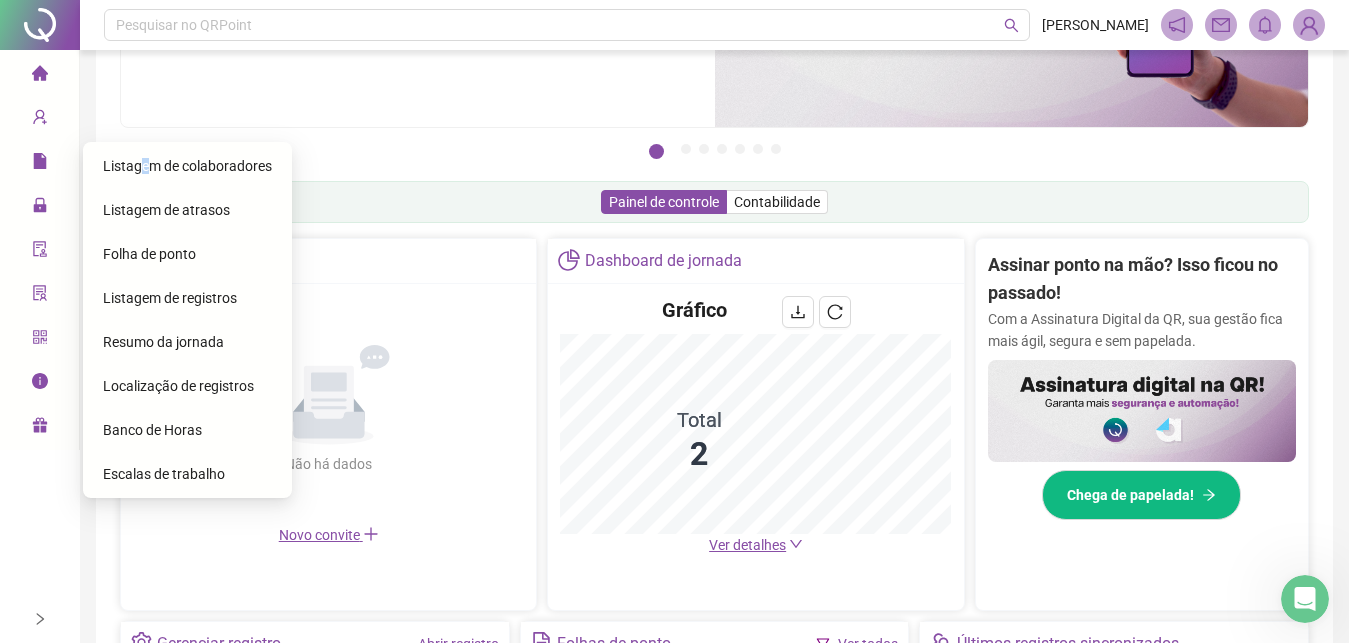 click on "Listagem de colaboradores" at bounding box center (187, 166) 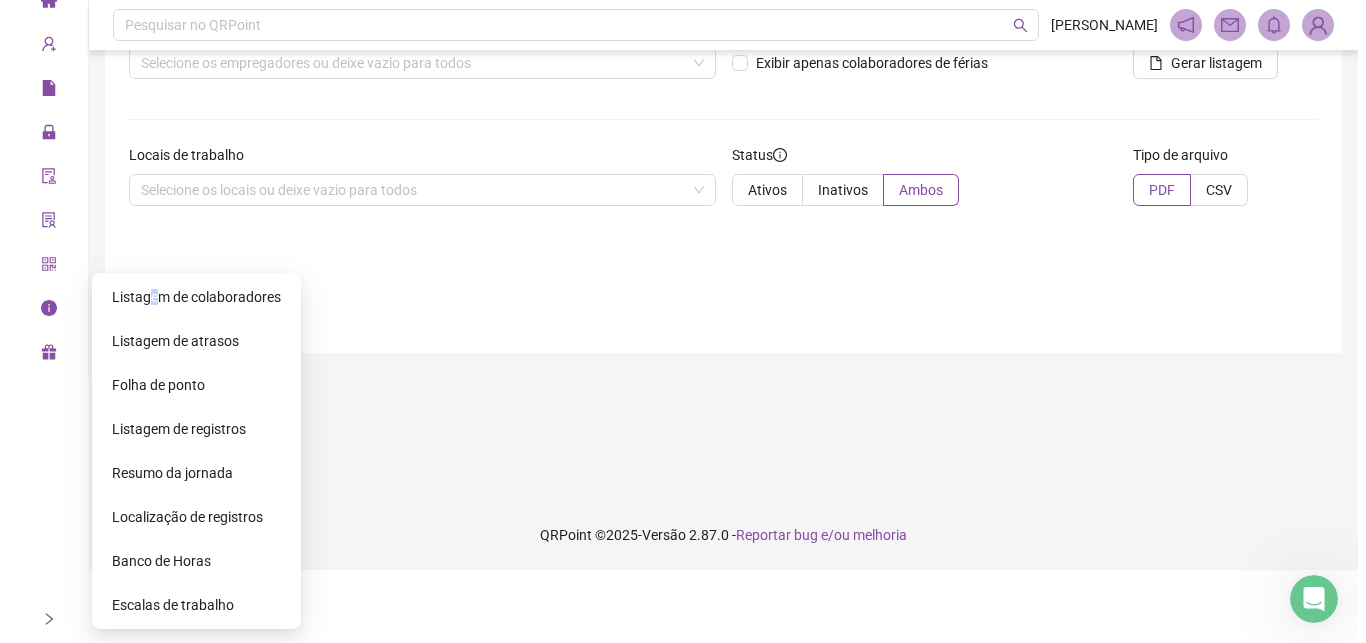 scroll, scrollTop: 0, scrollLeft: 0, axis: both 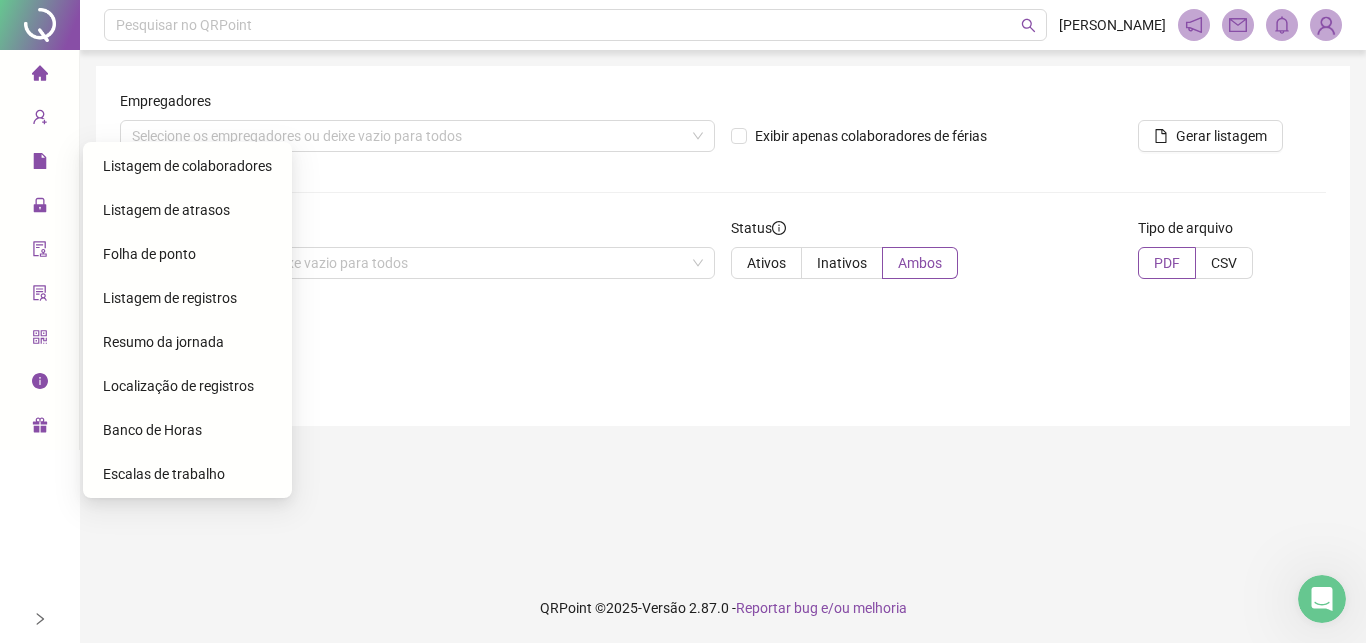 click on "Folha de ponto" at bounding box center (149, 254) 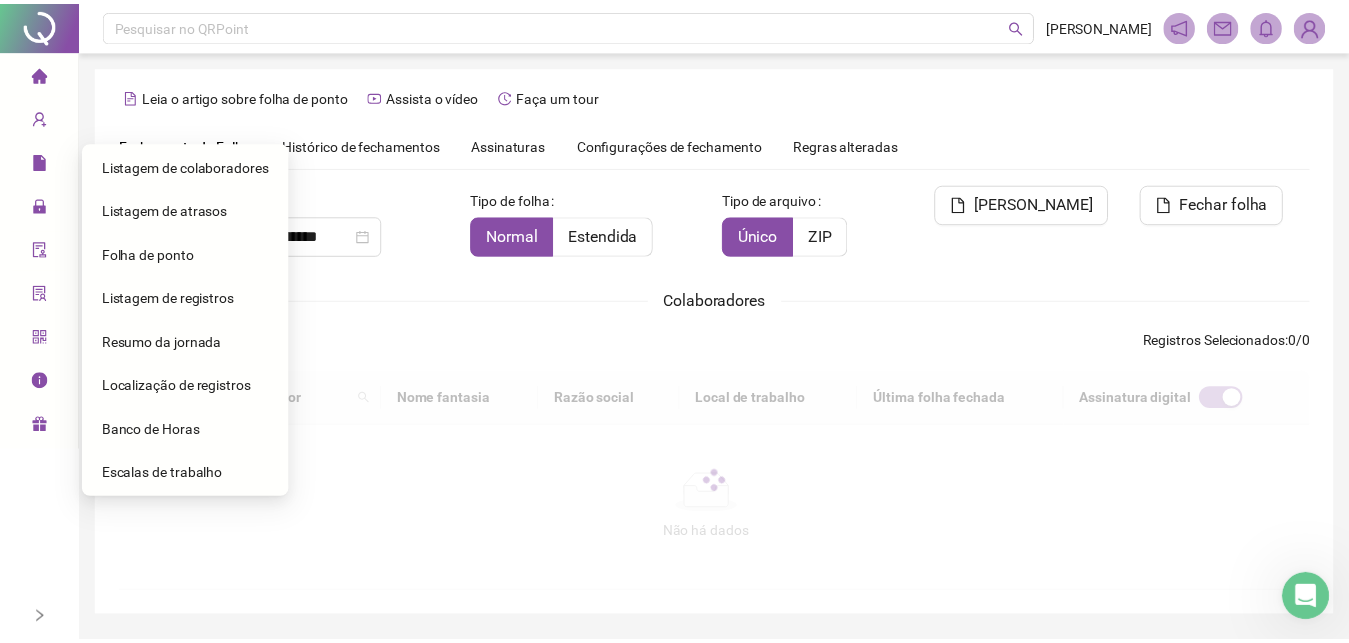 scroll, scrollTop: 88, scrollLeft: 0, axis: vertical 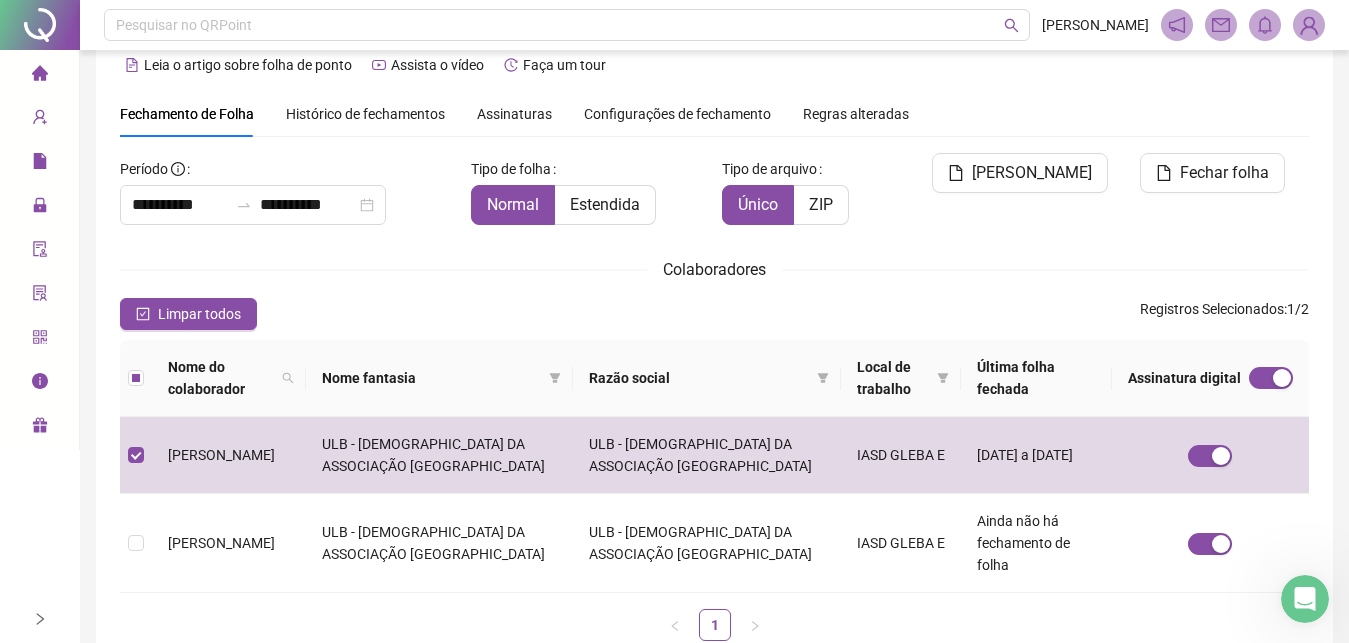 click on "Assinaturas" at bounding box center [514, 114] 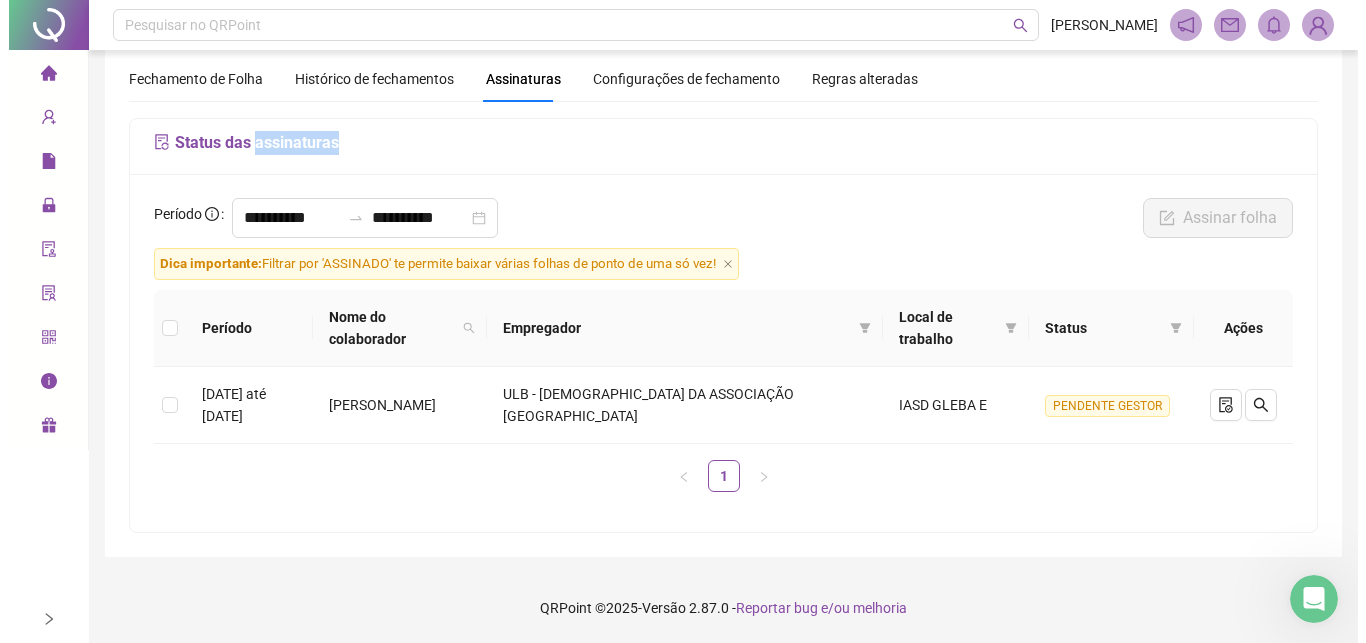 scroll, scrollTop: 66, scrollLeft: 0, axis: vertical 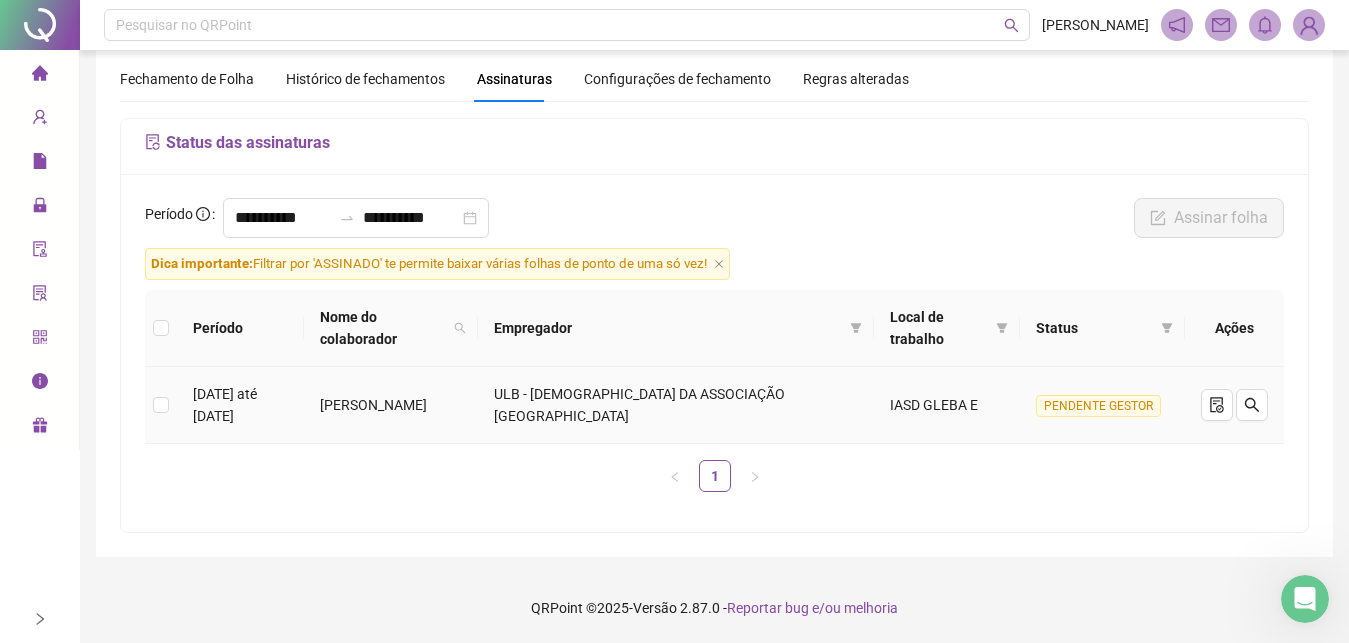 click on "PENDENTE GESTOR" at bounding box center [1098, 406] 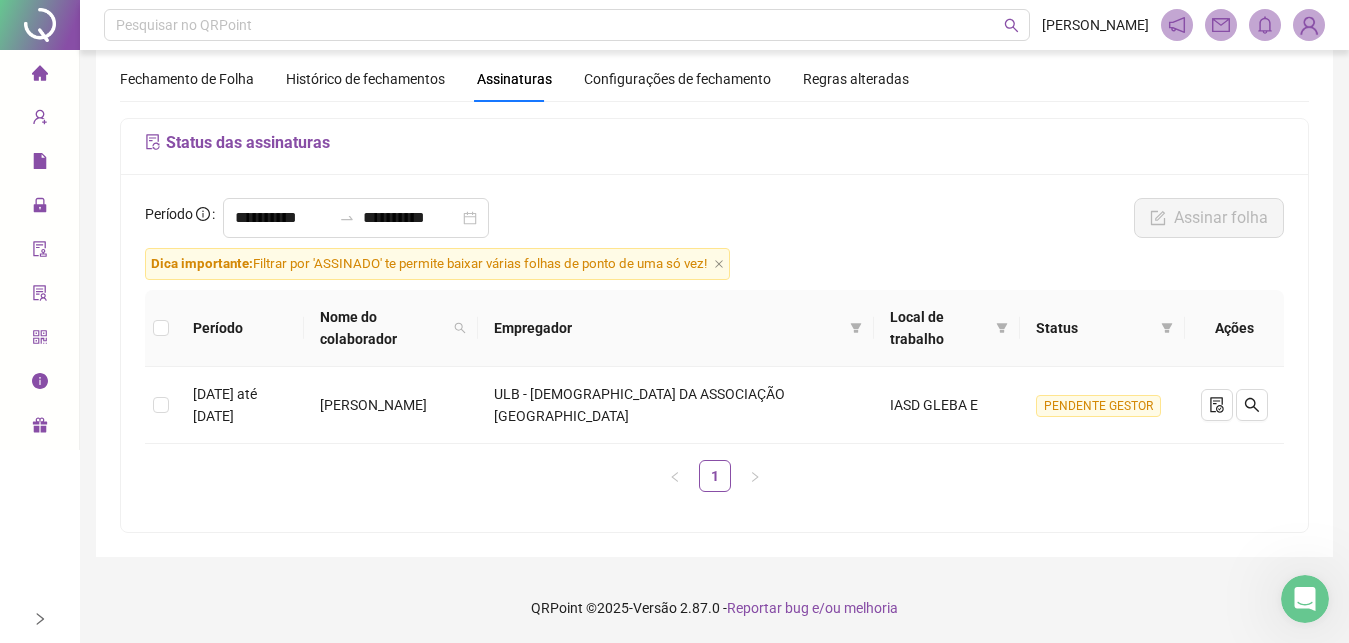 click on "Período Nome do colaborador Empregador Local de trabalho Status Ações               01/06/2025 até 30/06/2025 ANDRESA DE JESUS SILVA ULB - IGREJAS DA ASSOCIAÇÃO BAHIA DA IASD IASD GLEBA E PENDENTE GESTOR   1" at bounding box center [714, 391] 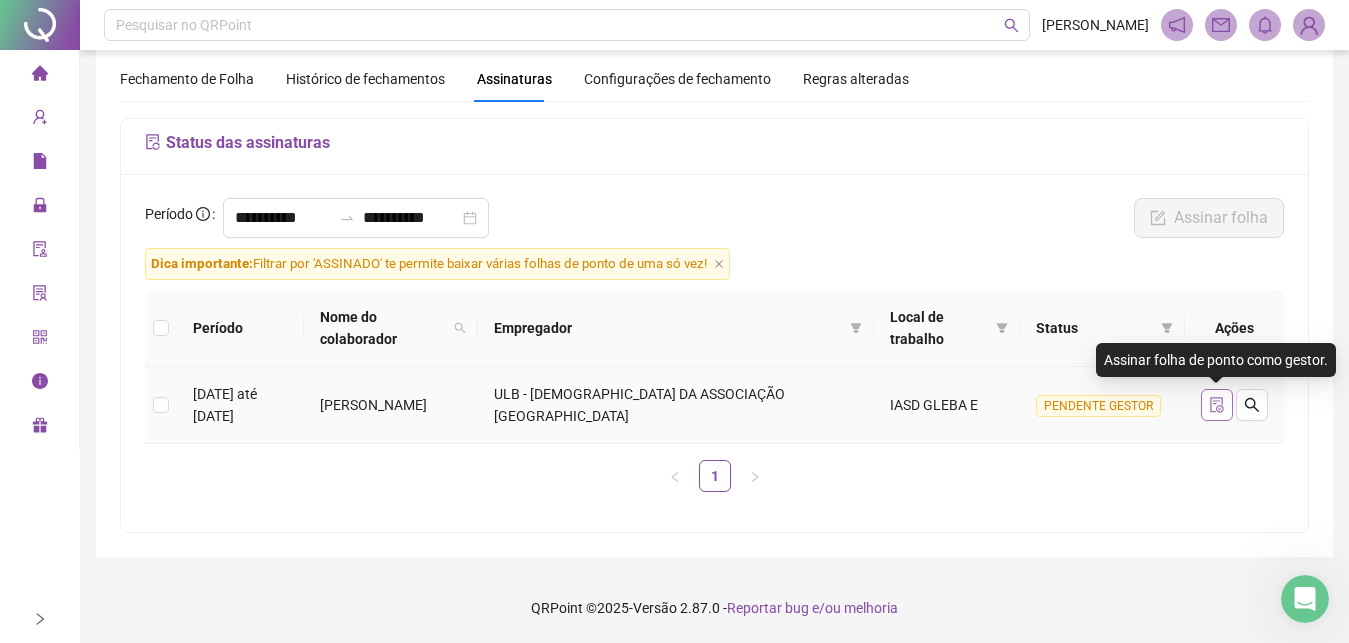 click 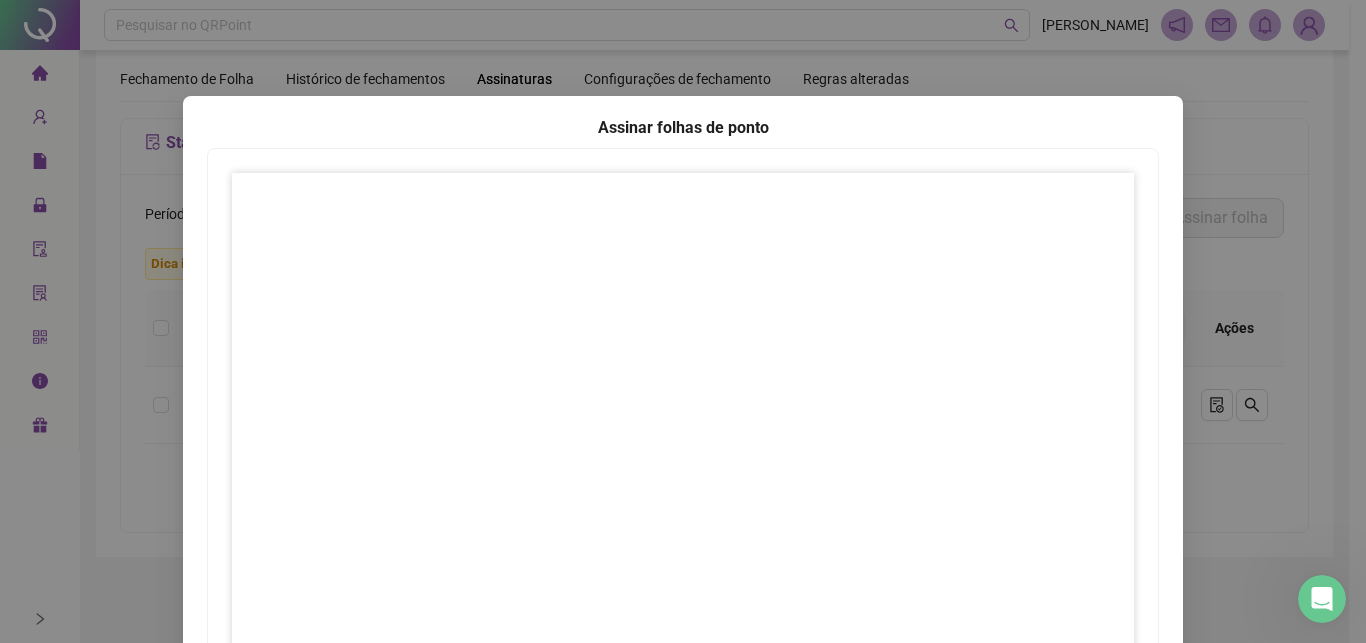 scroll, scrollTop: 287, scrollLeft: 0, axis: vertical 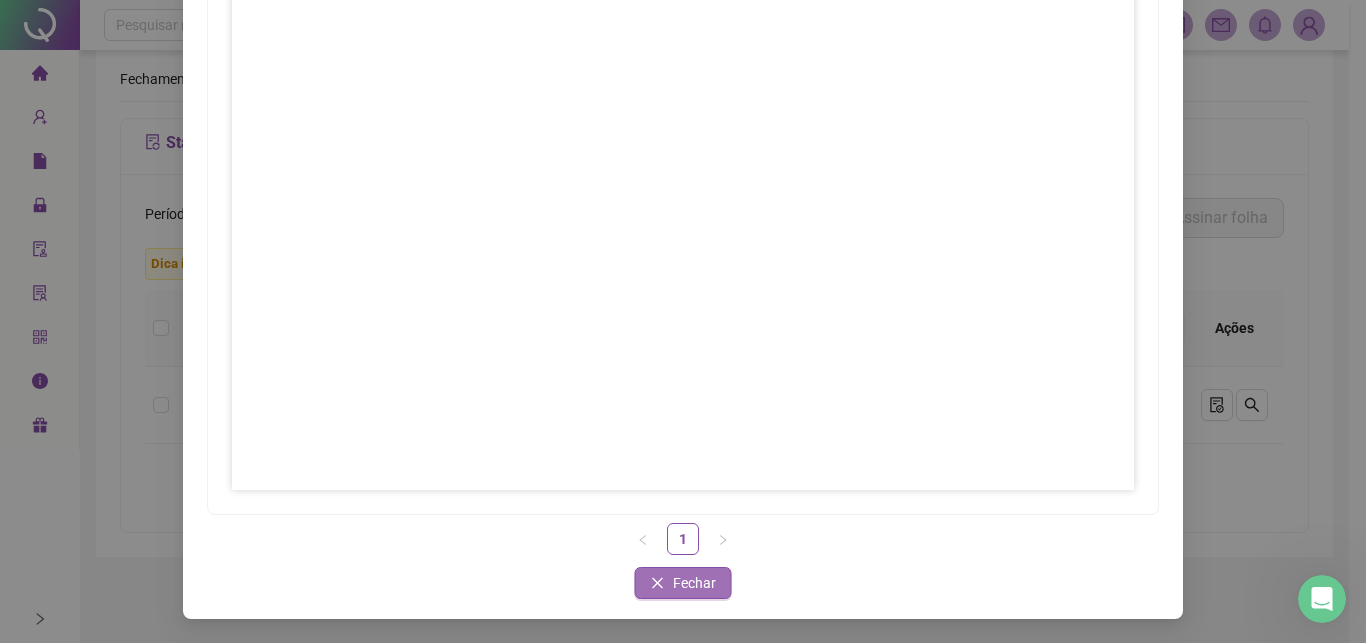 click on "Fechar" at bounding box center (694, 583) 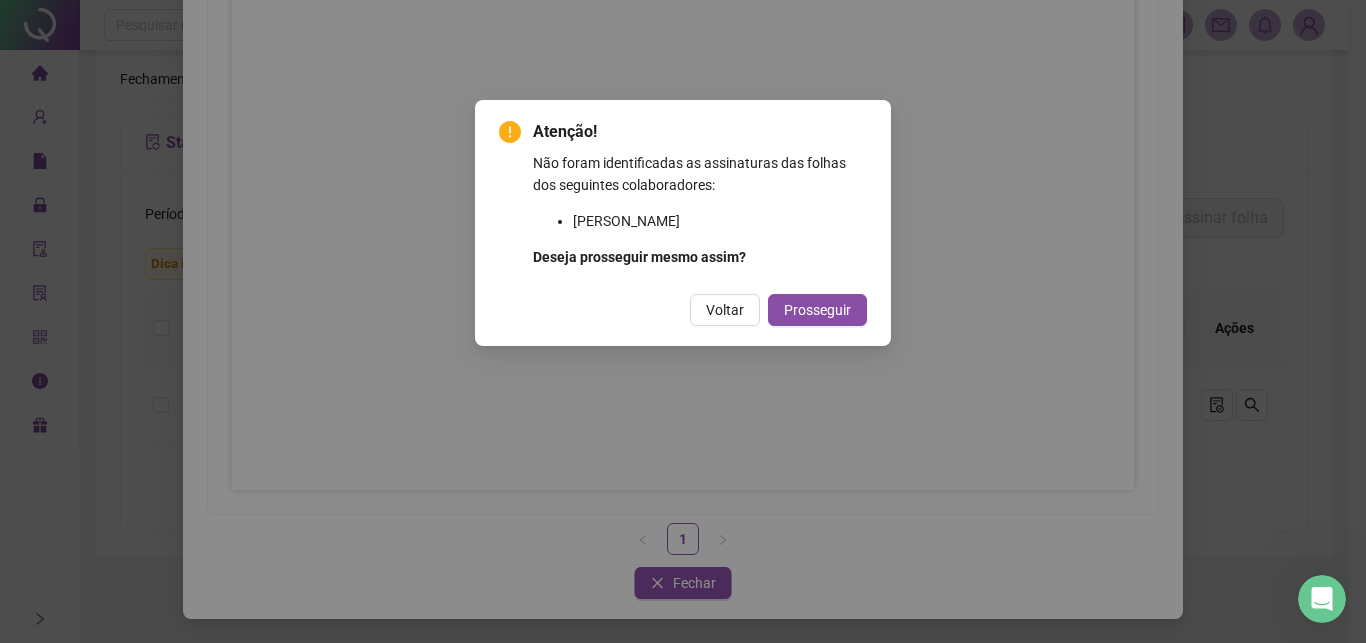 click on "Atenção! Não foram identificadas as assinaturas das folhas dos seguintes colaboradores: ANDRESA DE JESUS SILVA Deseja prosseguir mesmo assim? Voltar Prosseguir" at bounding box center [683, 321] 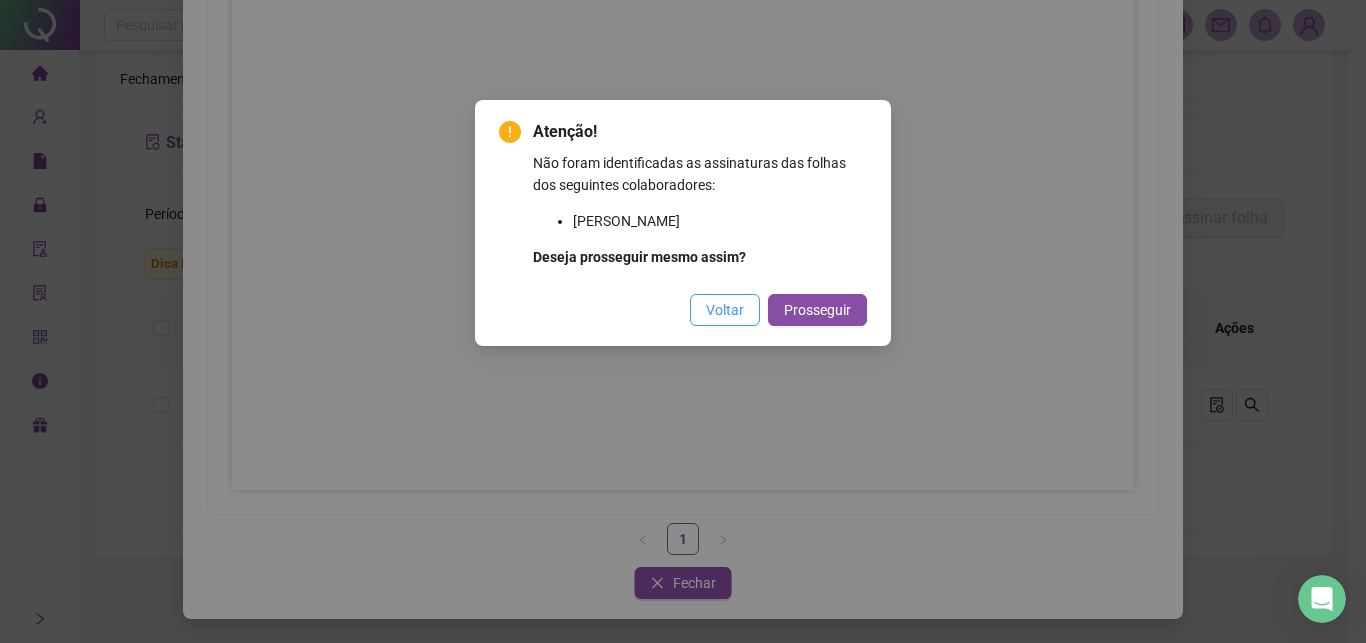 click on "Voltar" at bounding box center [725, 310] 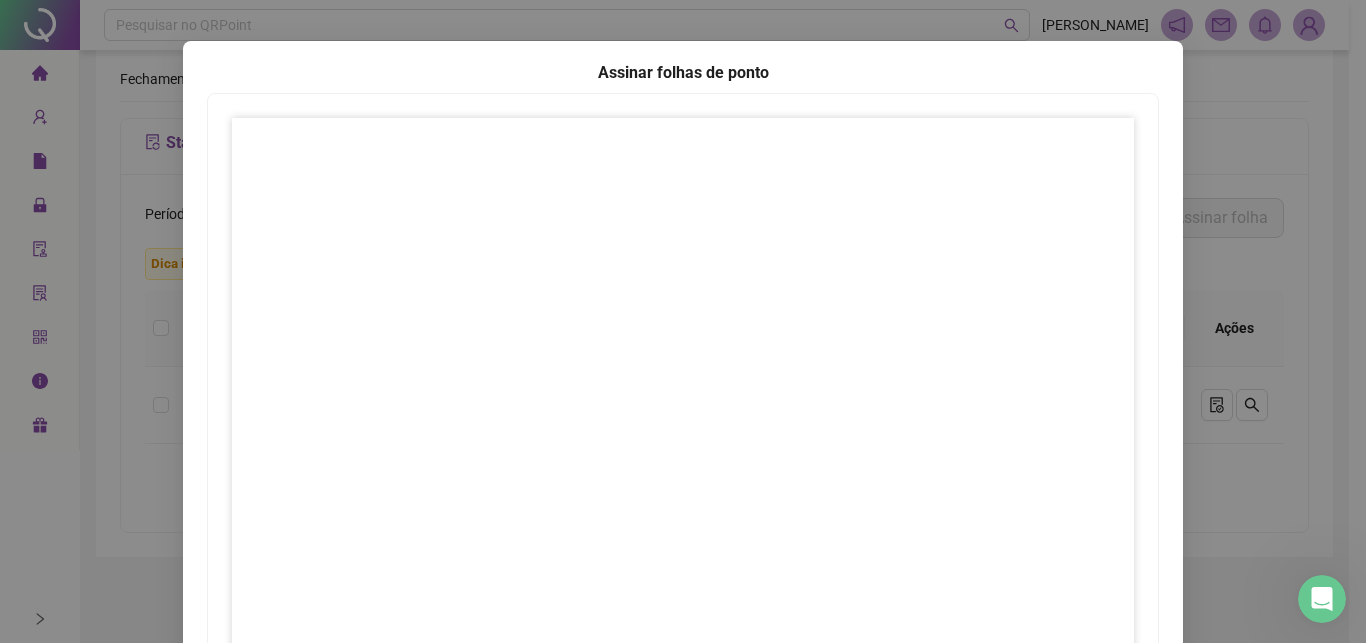 scroll, scrollTop: 287, scrollLeft: 0, axis: vertical 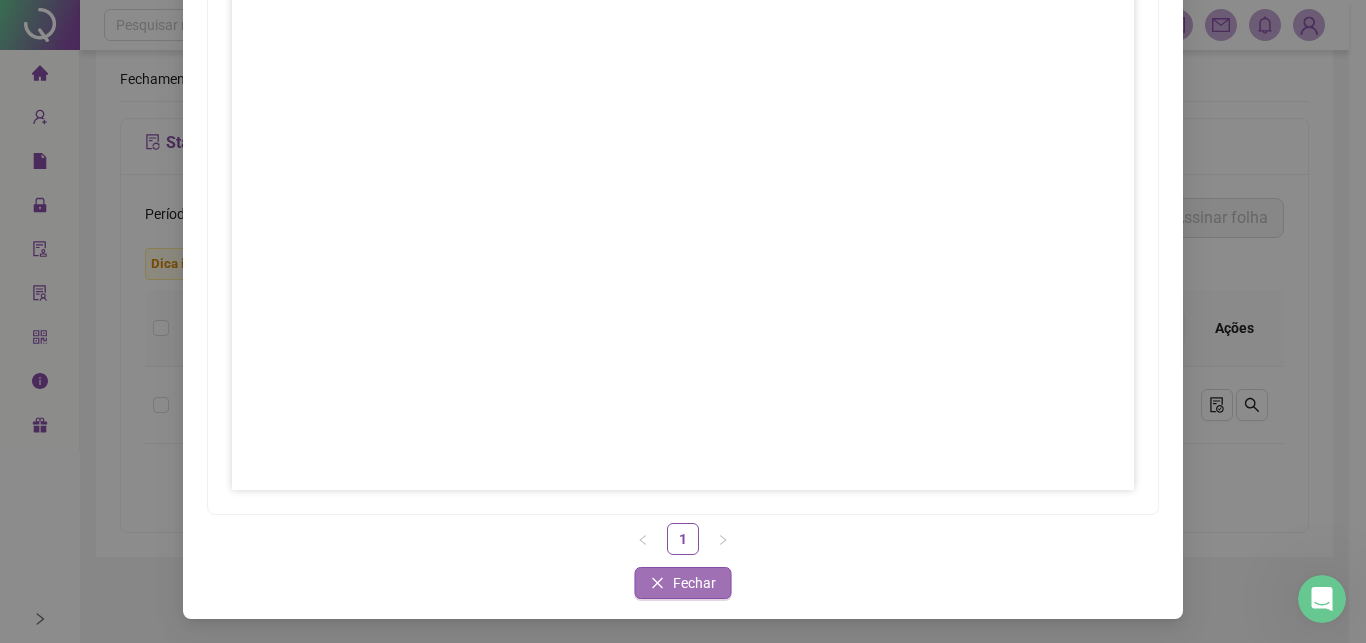 click on "Fechar" at bounding box center [683, 583] 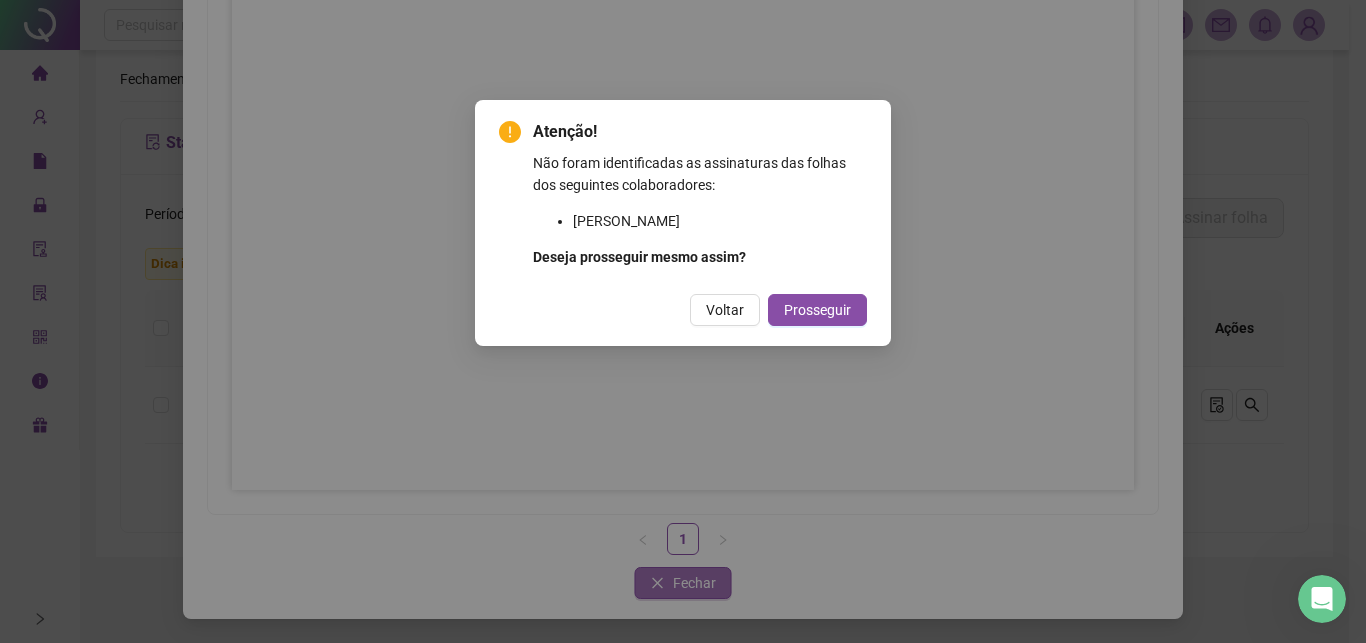 click on "Atenção! Não foram identificadas as assinaturas das folhas dos seguintes colaboradores: ANDRESA DE JESUS SILVA Deseja prosseguir mesmo assim? Voltar Prosseguir" at bounding box center (683, 321) 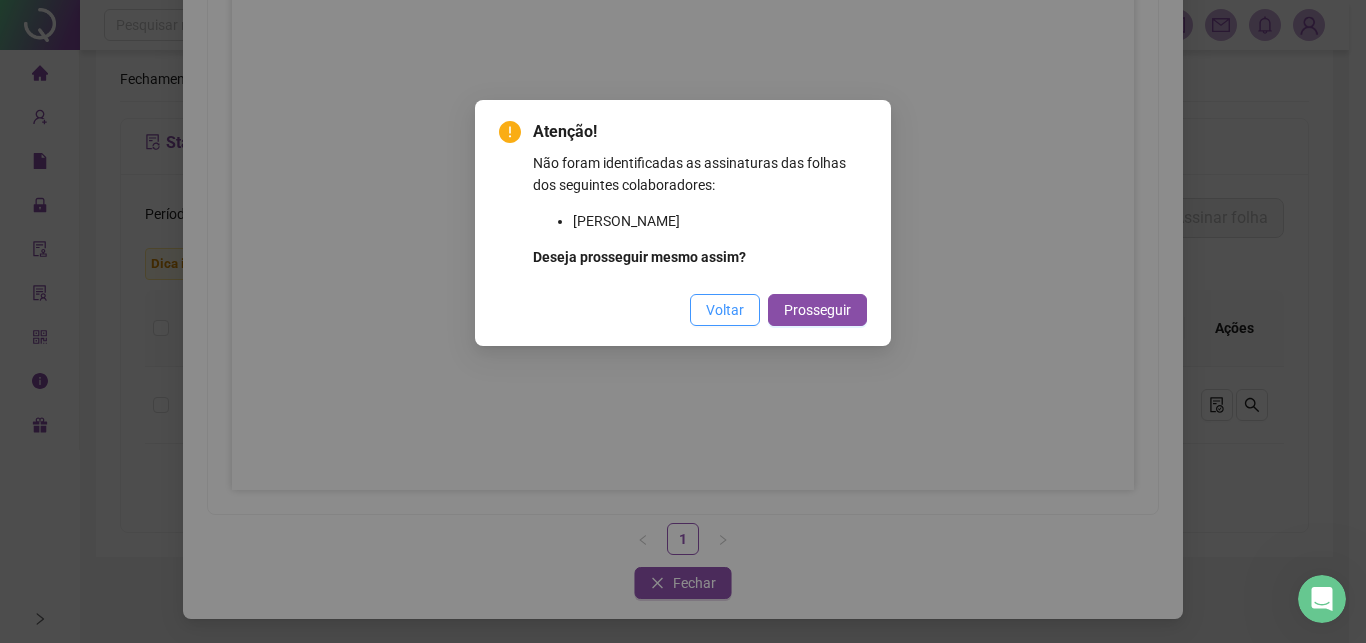 click on "Voltar" at bounding box center [725, 310] 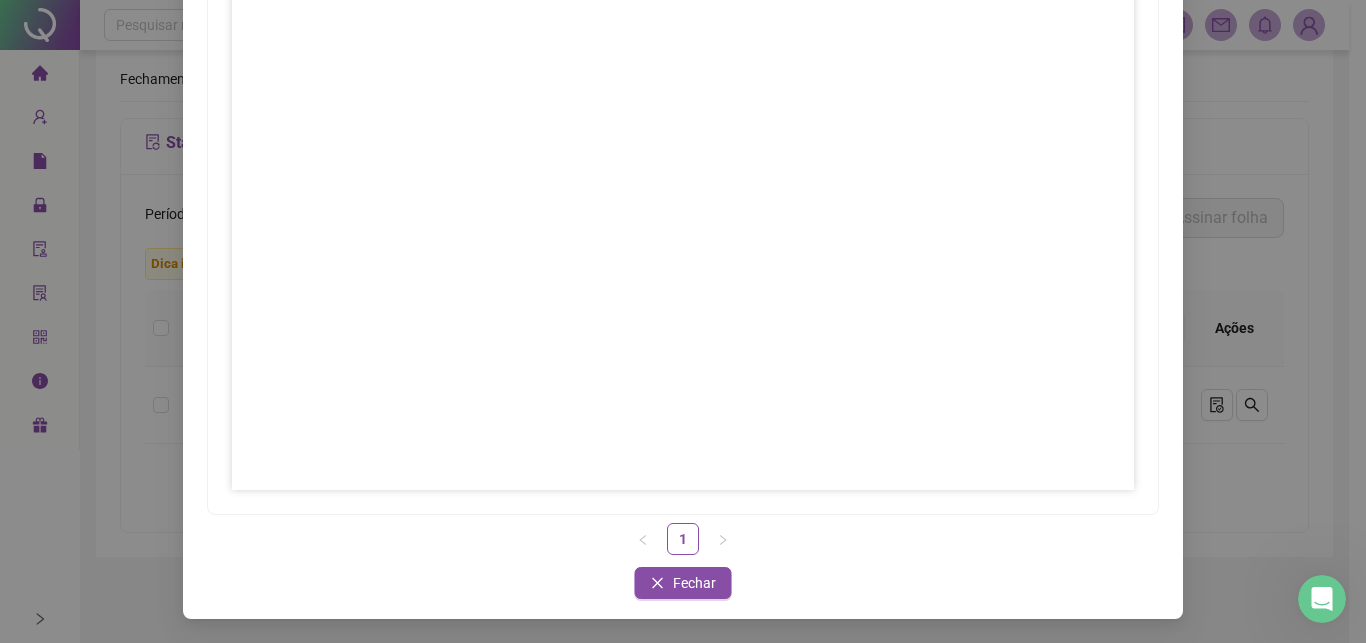 scroll, scrollTop: 0, scrollLeft: 0, axis: both 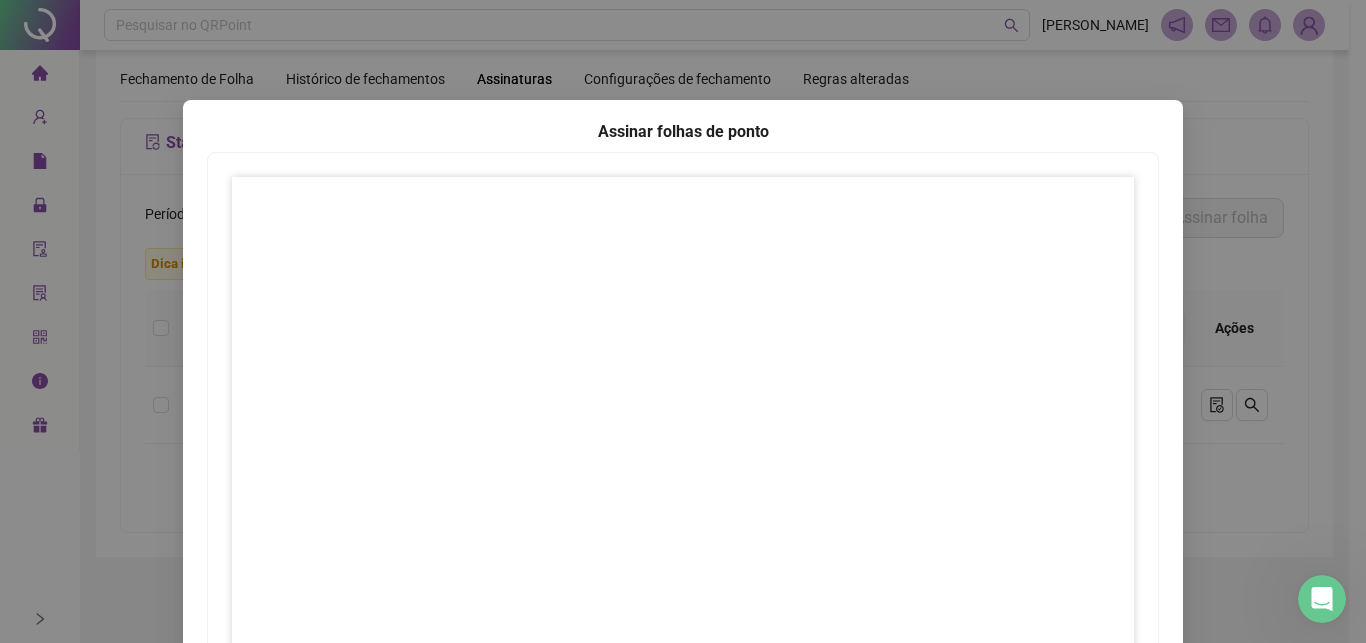 click on "Assinar folhas de ponto 1 Fechar Fechar" at bounding box center [683, 321] 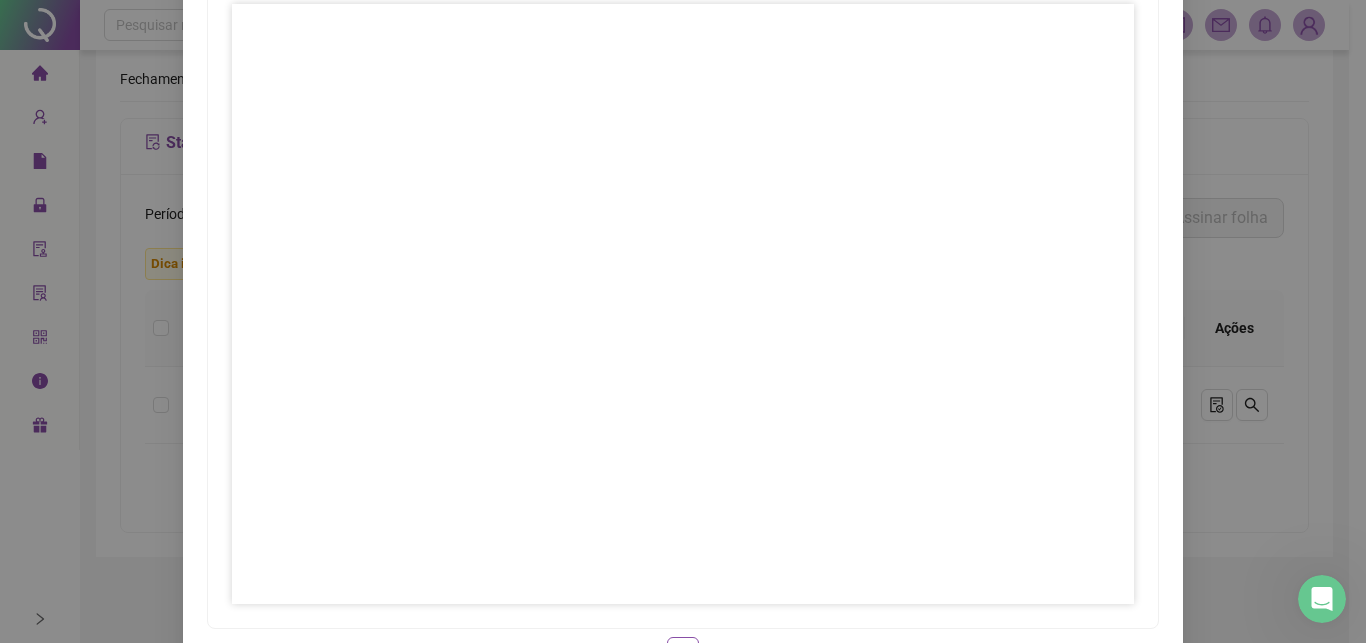 scroll, scrollTop: 287, scrollLeft: 0, axis: vertical 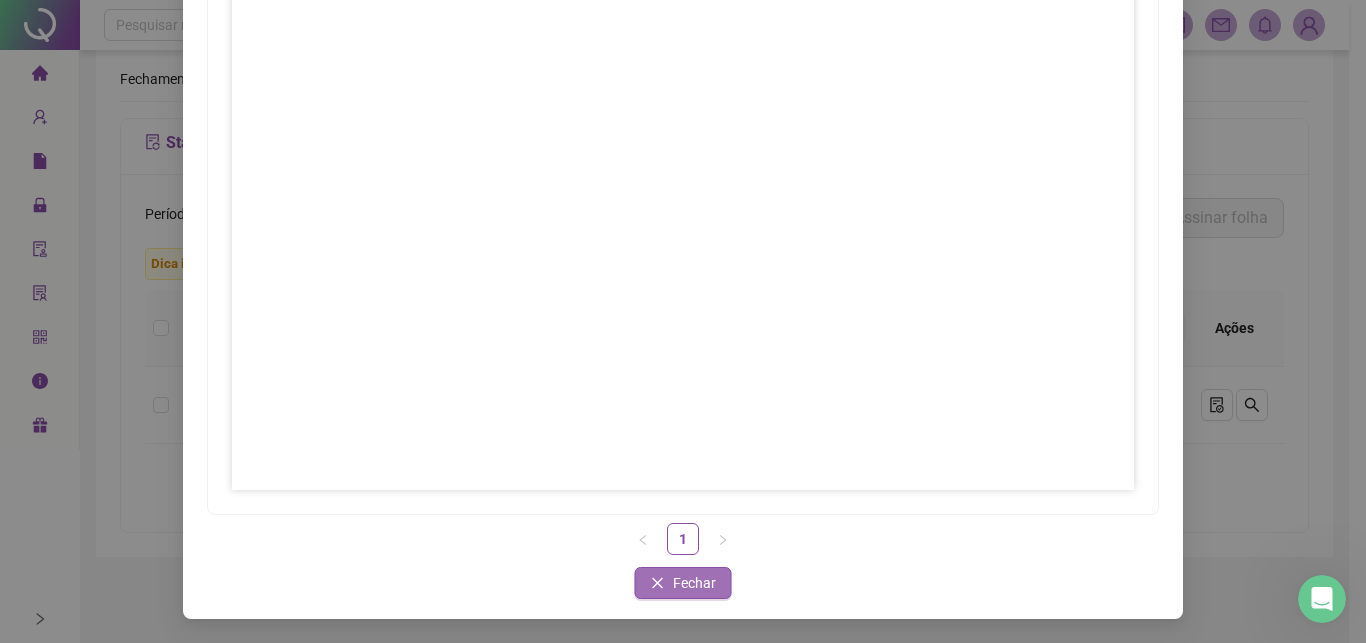 click on "Fechar" at bounding box center (683, 583) 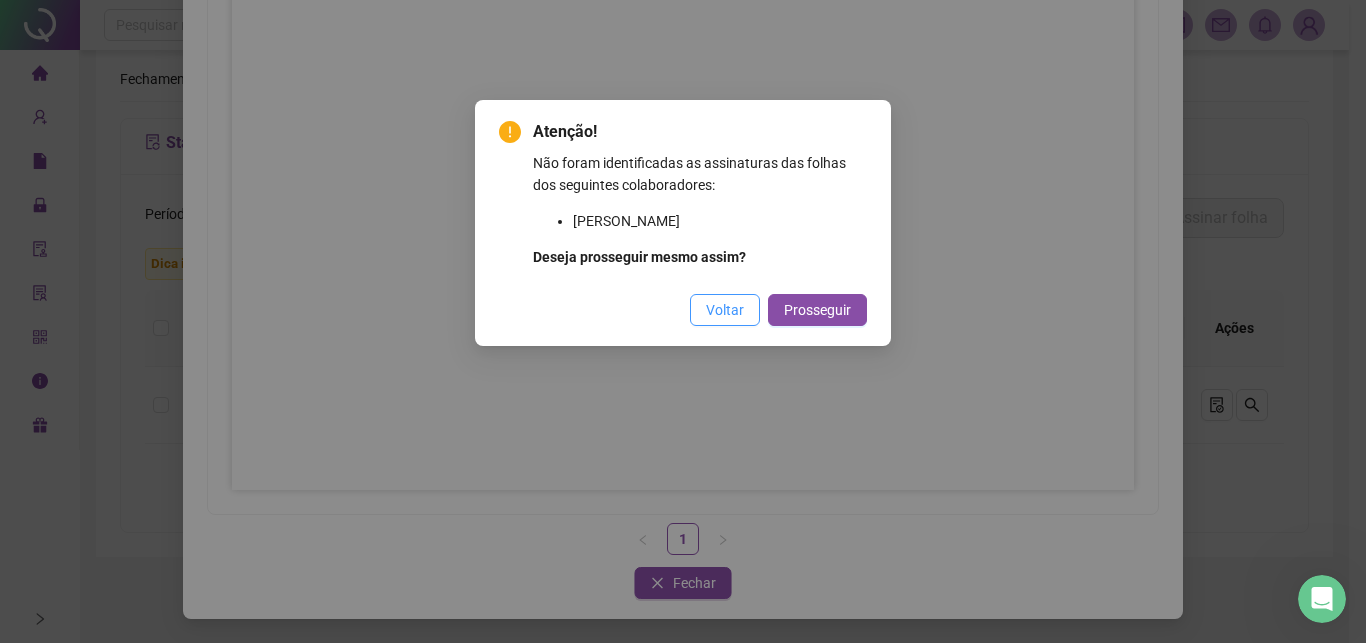 click on "Voltar" at bounding box center [725, 310] 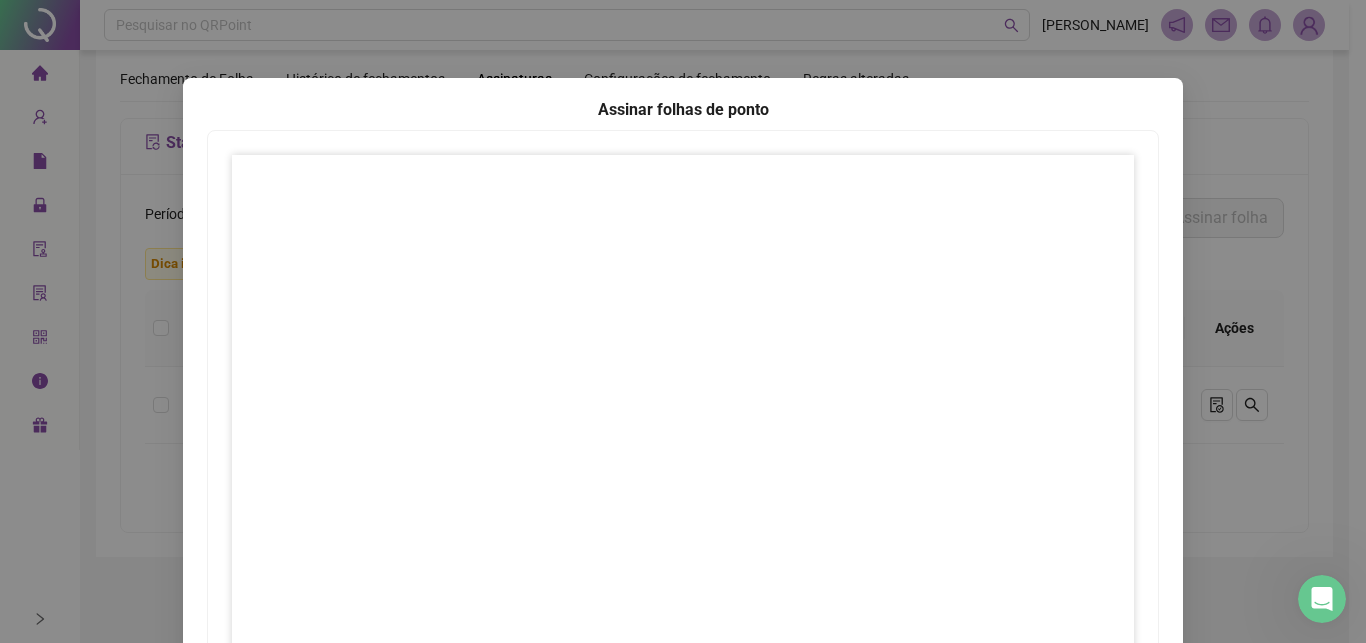 scroll, scrollTop: 0, scrollLeft: 0, axis: both 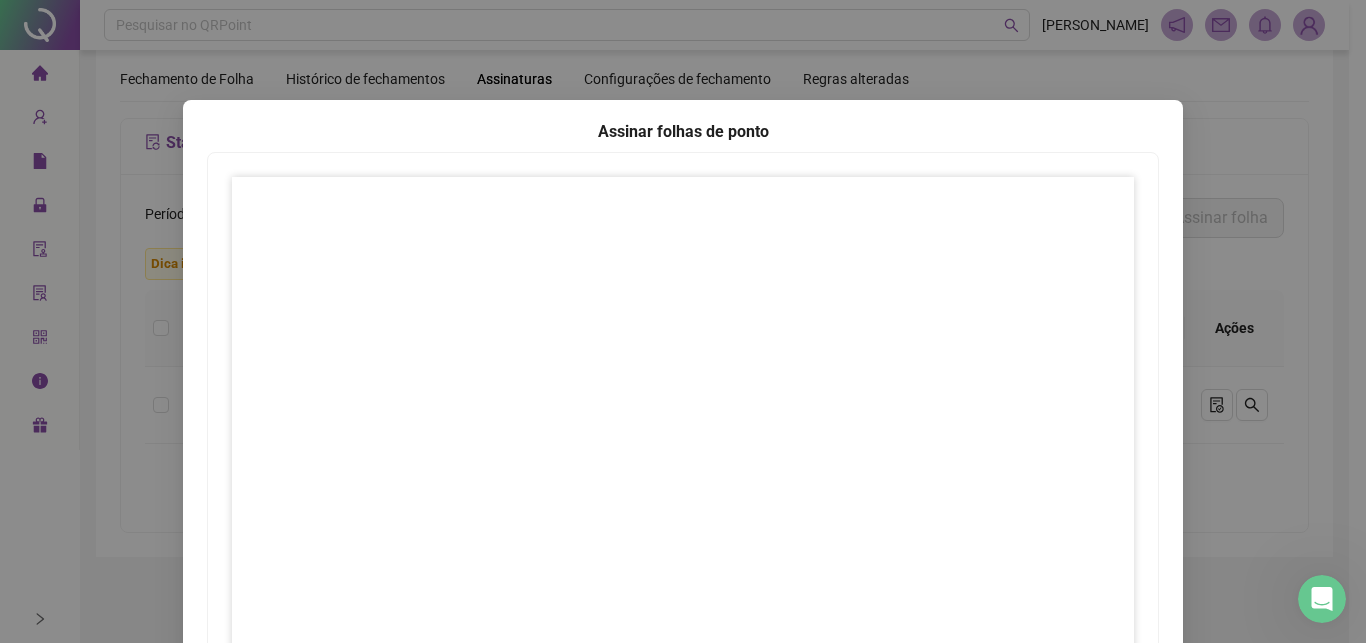click on "Assinar folhas de ponto 1 Fechar Fechar" at bounding box center [683, 321] 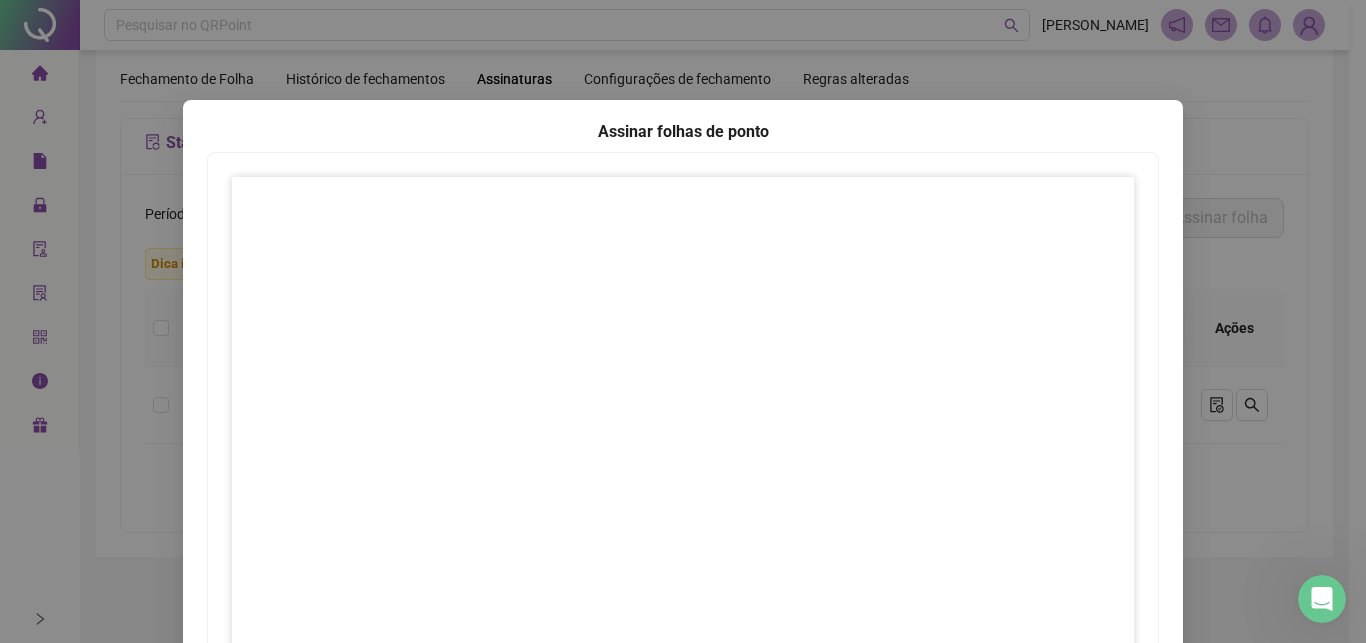 click on "Assinar folhas de ponto 1 Fechar Fechar" at bounding box center [683, 321] 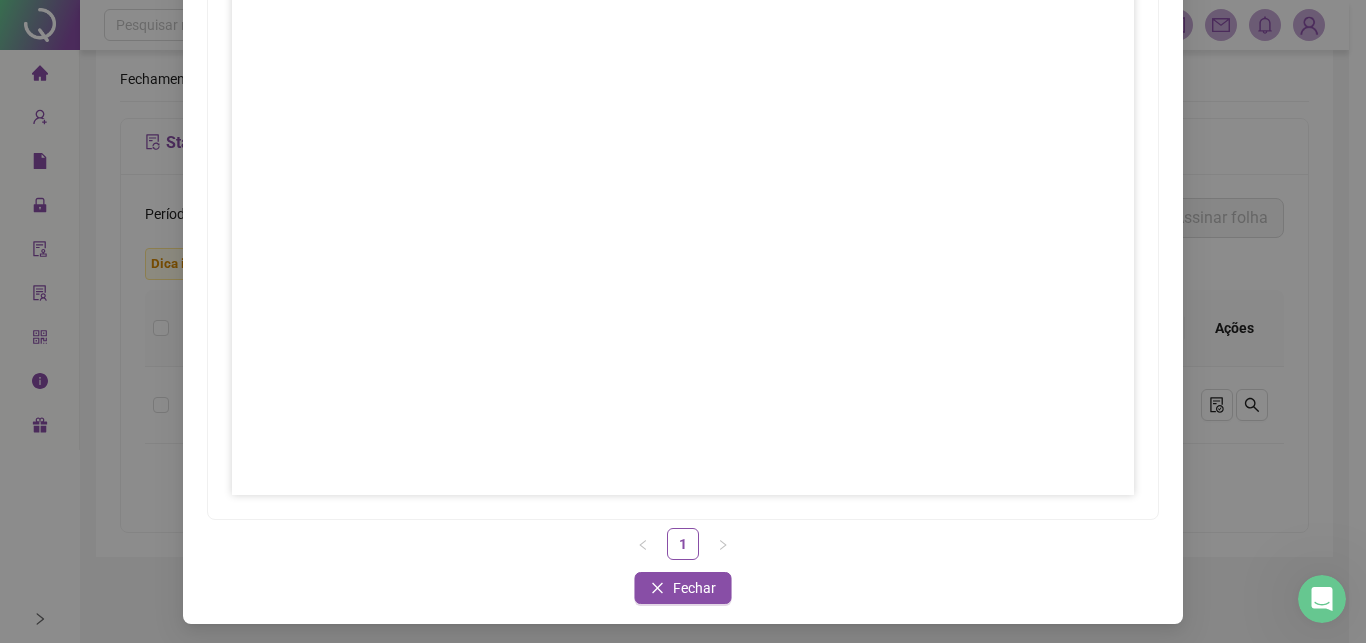 scroll, scrollTop: 287, scrollLeft: 0, axis: vertical 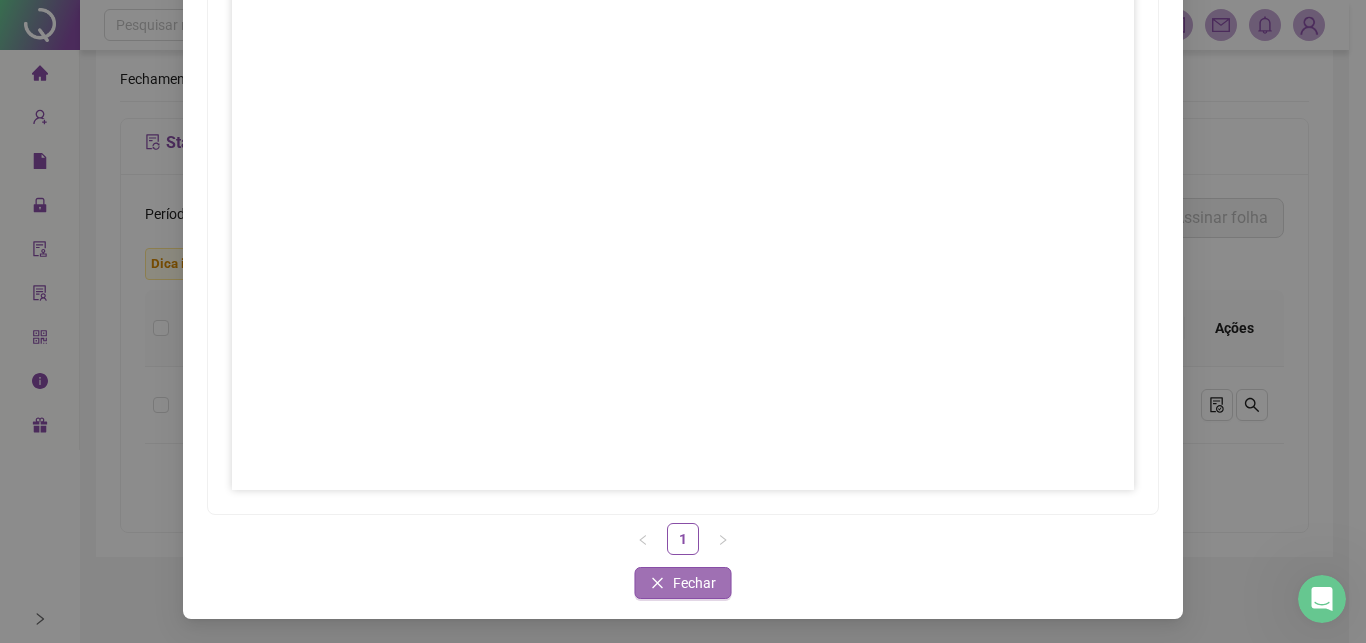 click 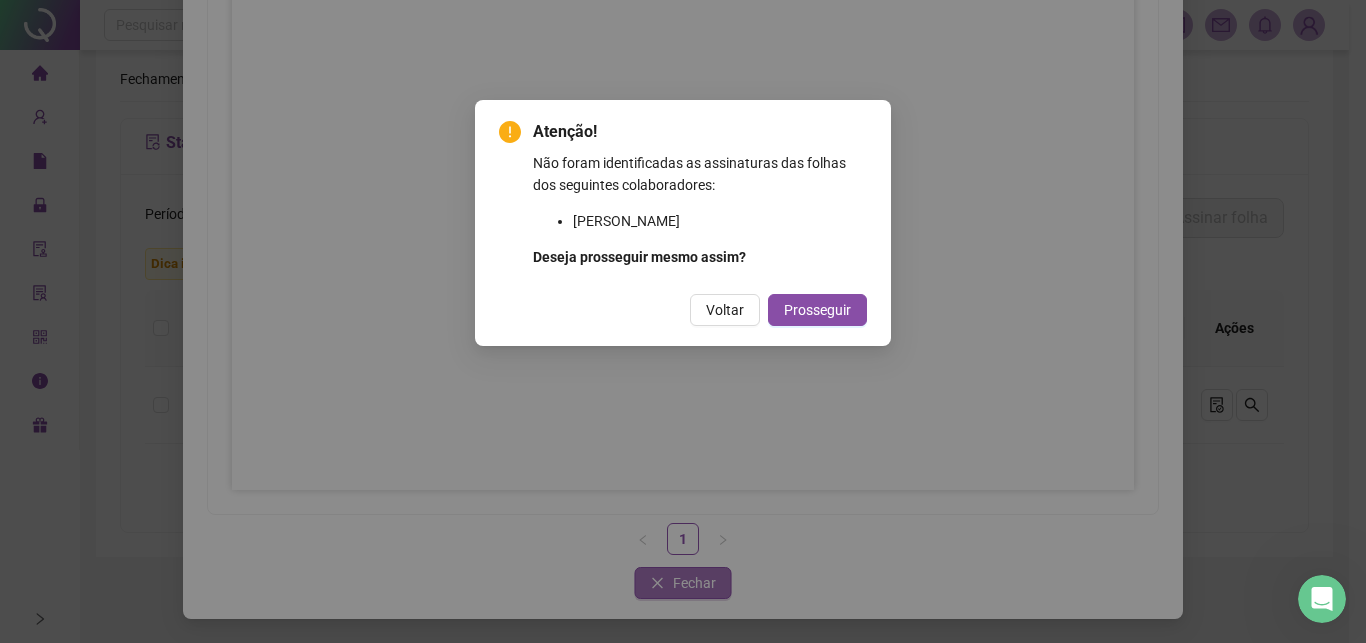 click on "Atenção! Não foram identificadas as assinaturas das folhas dos seguintes colaboradores: ANDRESA DE JESUS SILVA Deseja prosseguir mesmo assim? Voltar Prosseguir" at bounding box center [683, 321] 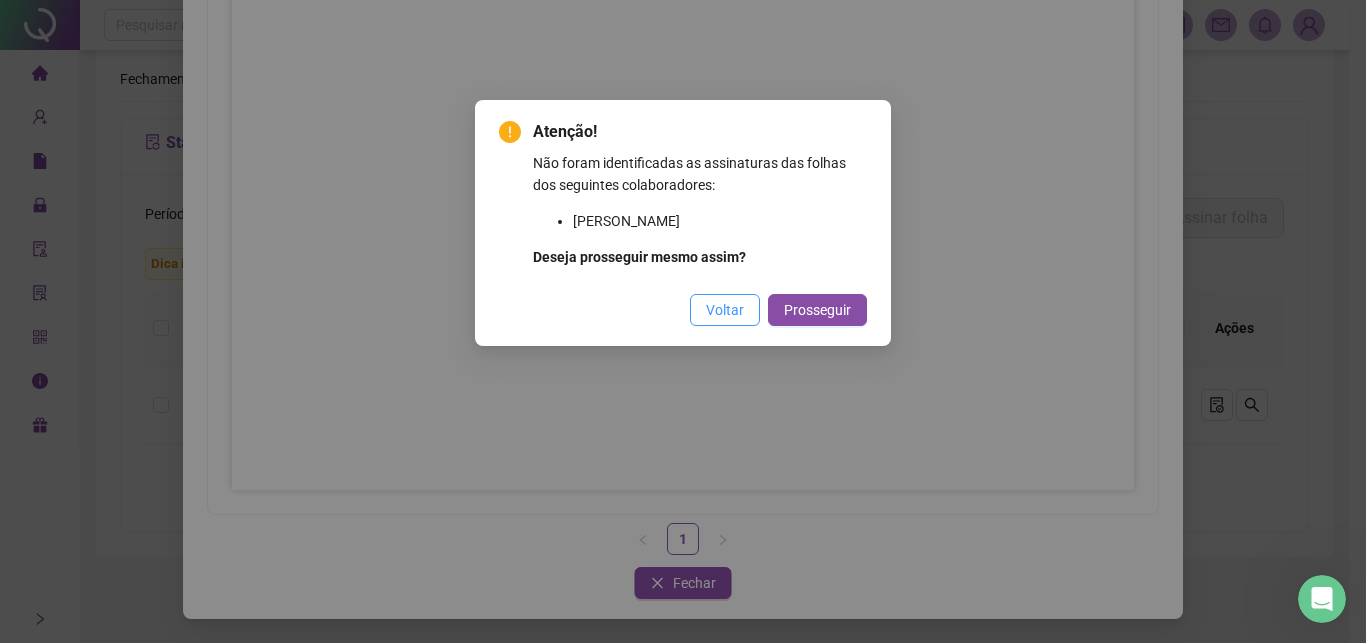 click on "Voltar" at bounding box center (725, 310) 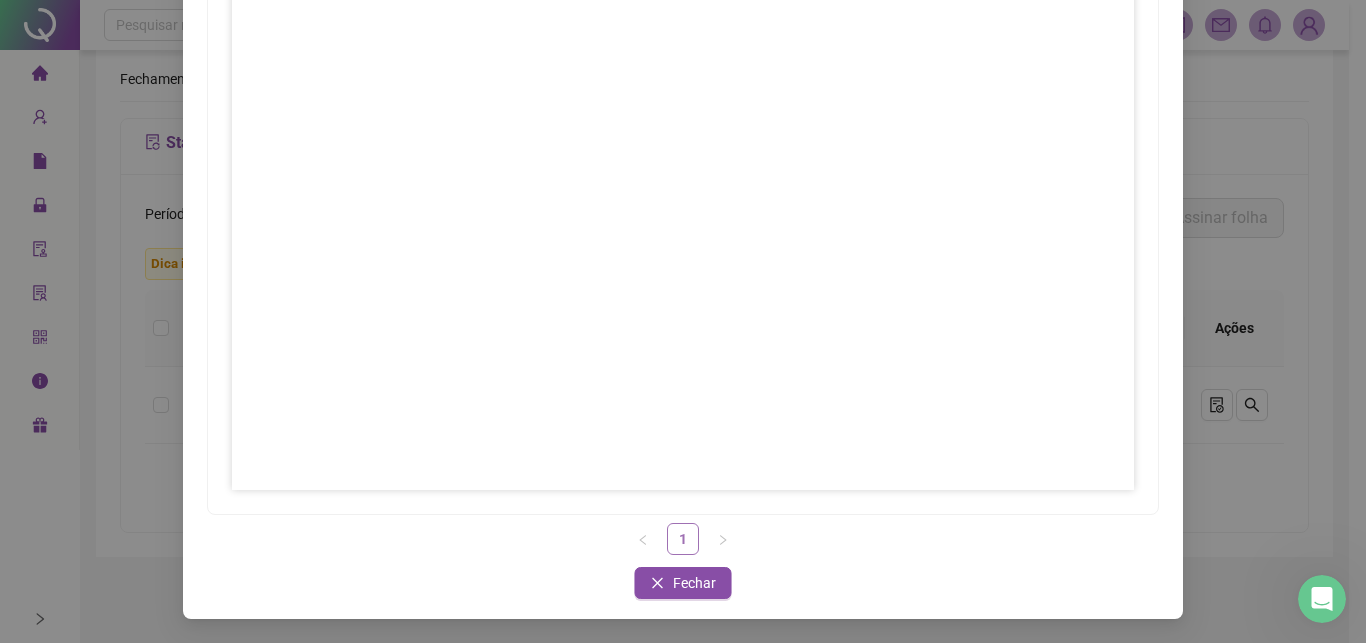 click on "1" at bounding box center [683, 539] 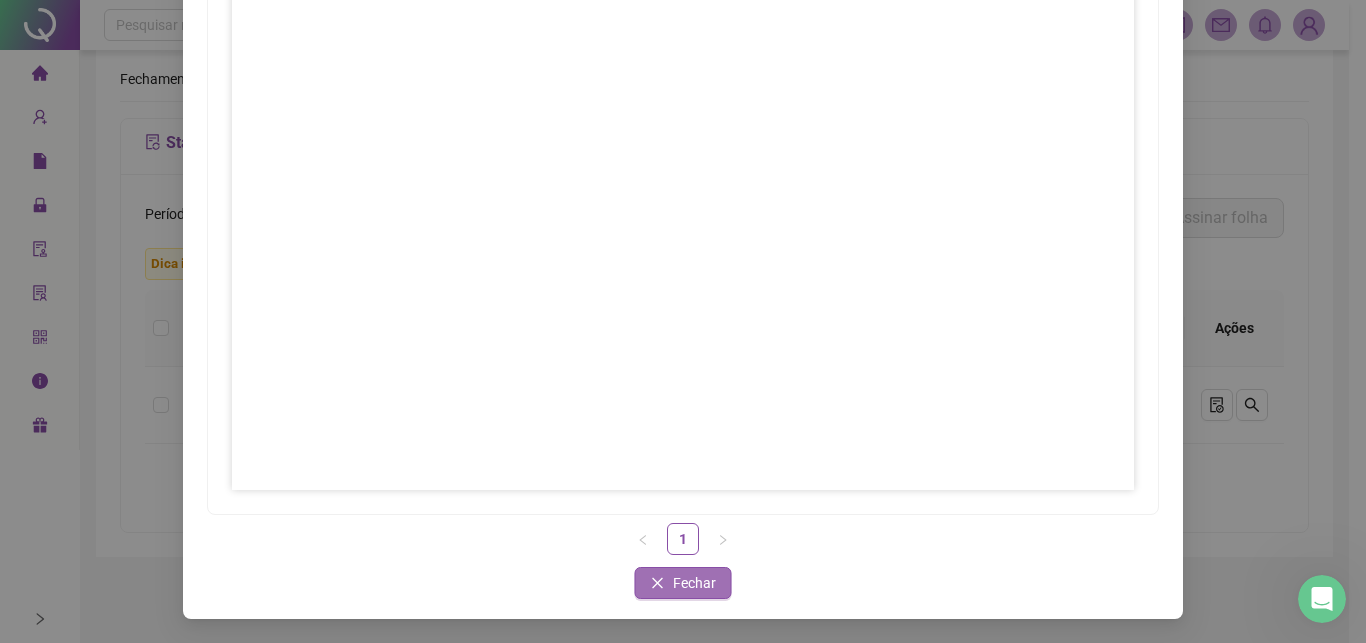 click on "Fechar" at bounding box center (683, 583) 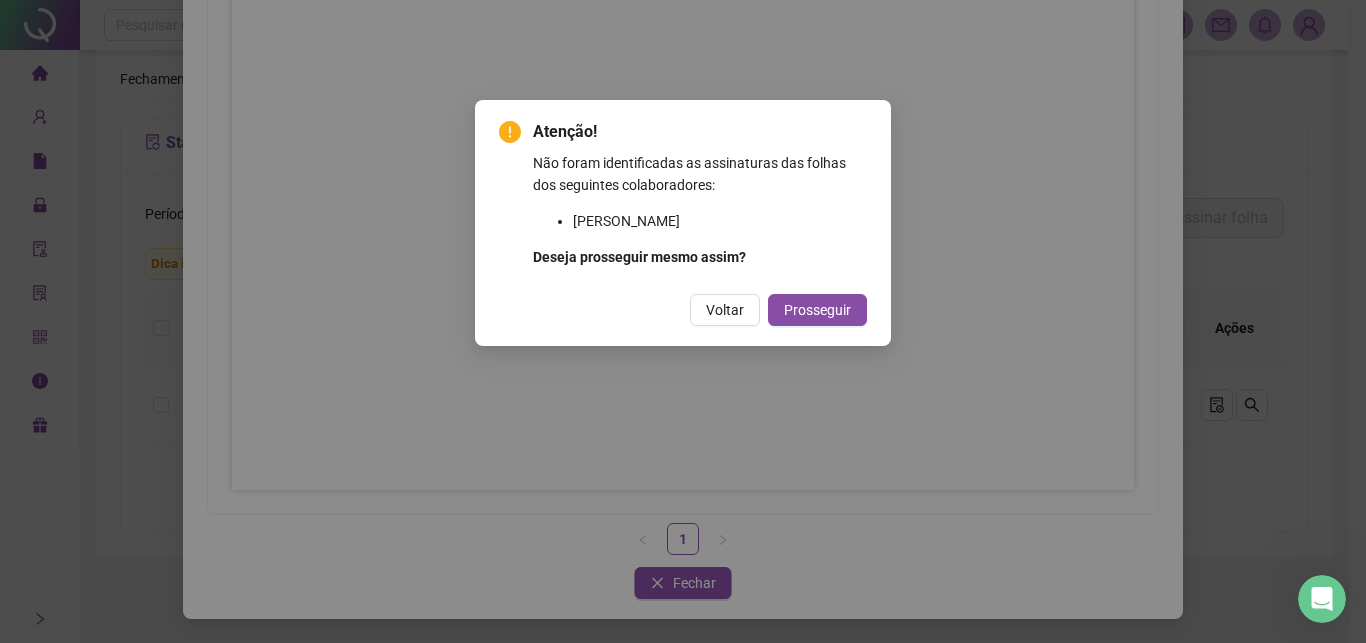 click on "Atenção! Não foram identificadas as assinaturas das folhas dos seguintes colaboradores: ANDRESA DE JESUS SILVA Deseja prosseguir mesmo assim? Voltar Prosseguir" at bounding box center (683, 321) 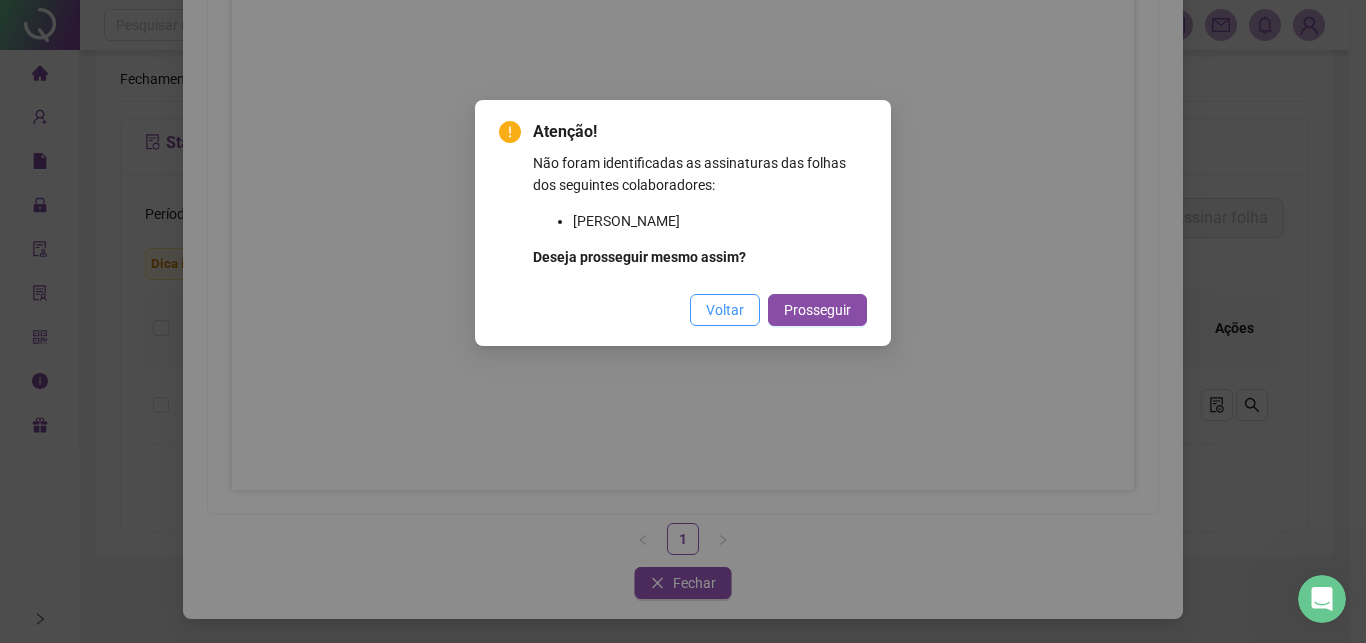 click on "Voltar" at bounding box center (725, 310) 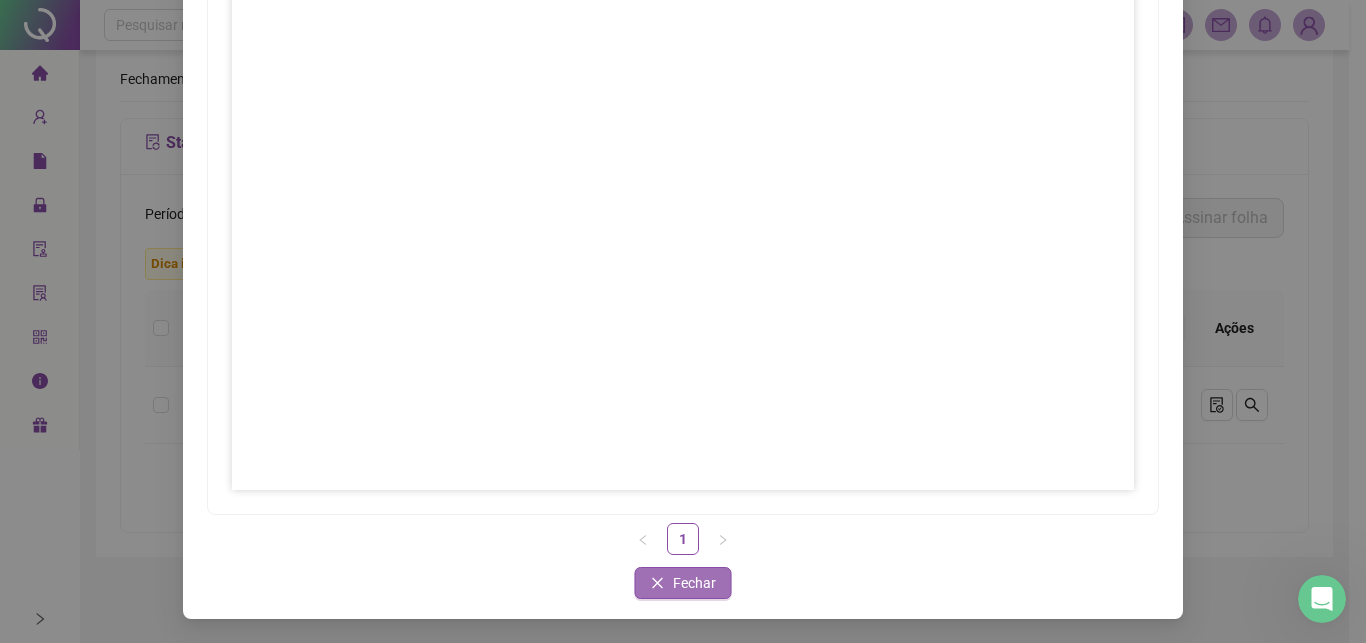 click on "Fechar" at bounding box center (683, 583) 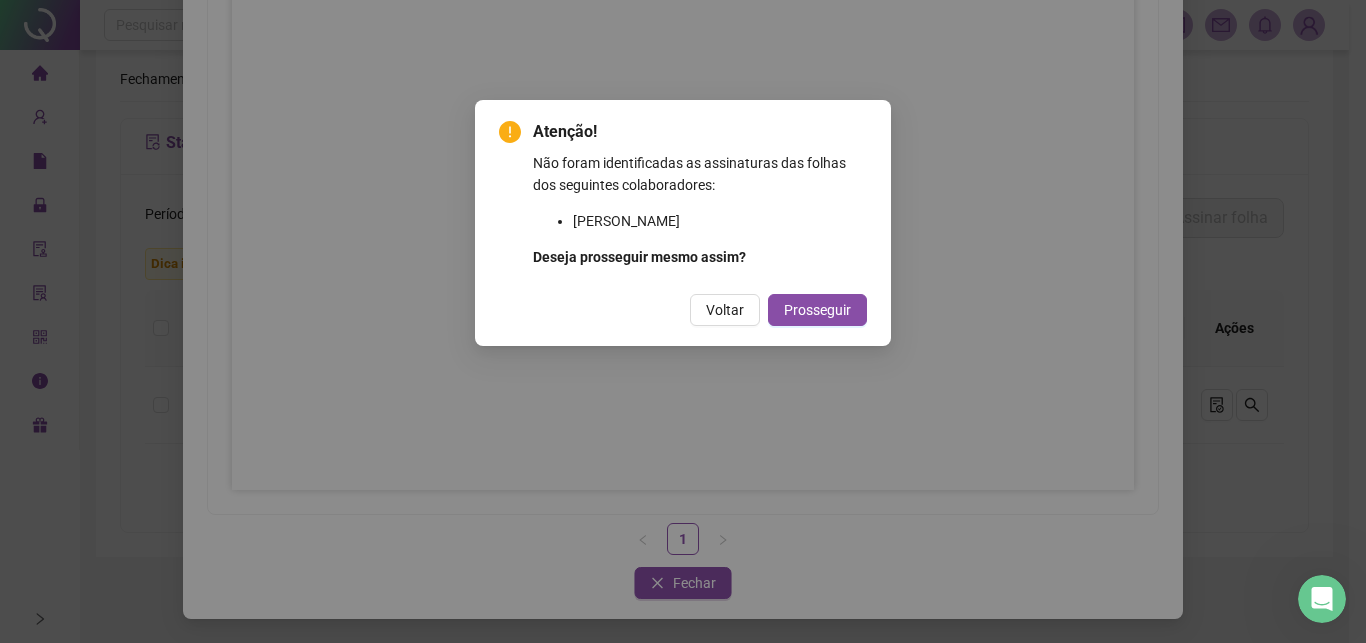 click on "Atenção! Não foram identificadas as assinaturas das folhas dos seguintes colaboradores: ANDRESA DE JESUS SILVA Deseja prosseguir mesmo assim? Voltar Prosseguir" at bounding box center [683, 321] 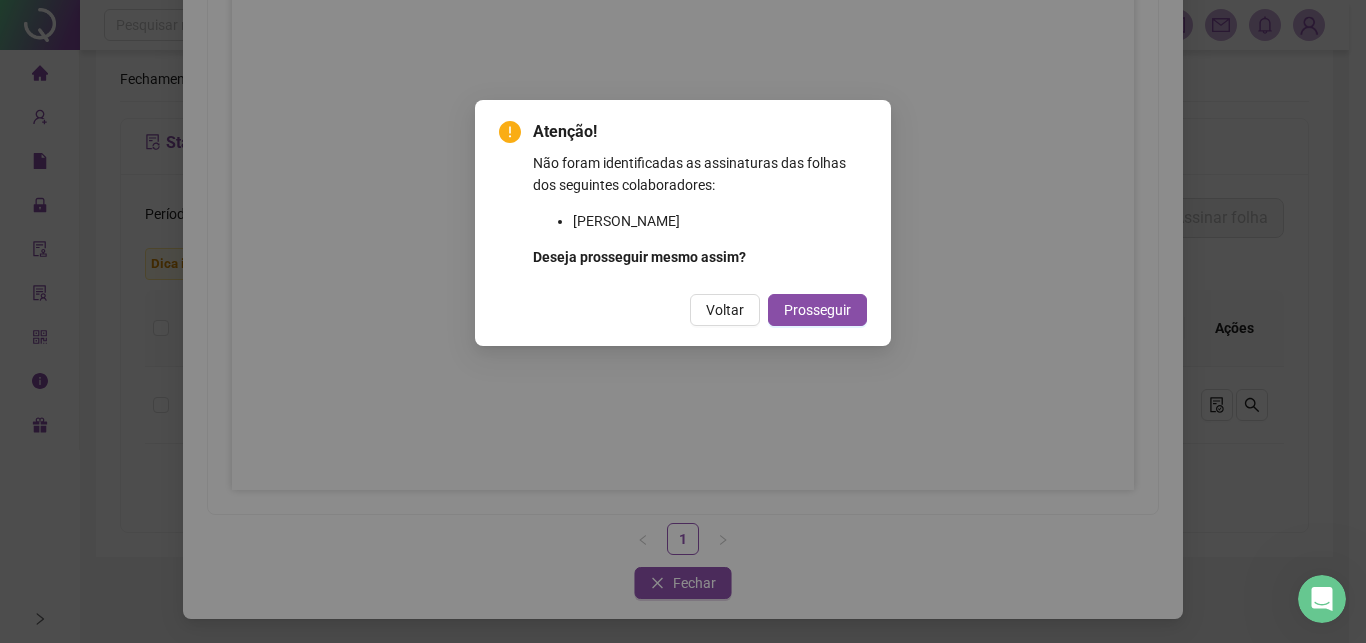 click on "Atenção! Não foram identificadas as assinaturas das folhas dos seguintes colaboradores: ANDRESA DE JESUS SILVA Deseja prosseguir mesmo assim? Voltar Prosseguir" at bounding box center [683, 321] 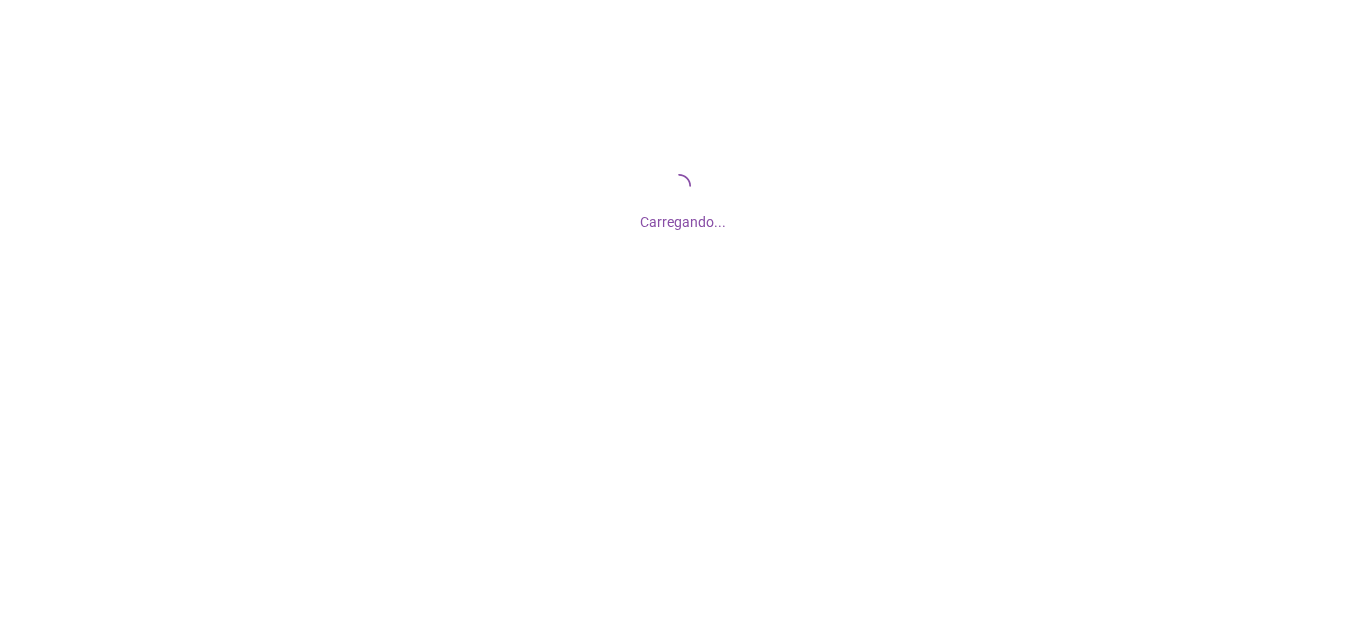 scroll, scrollTop: 0, scrollLeft: 0, axis: both 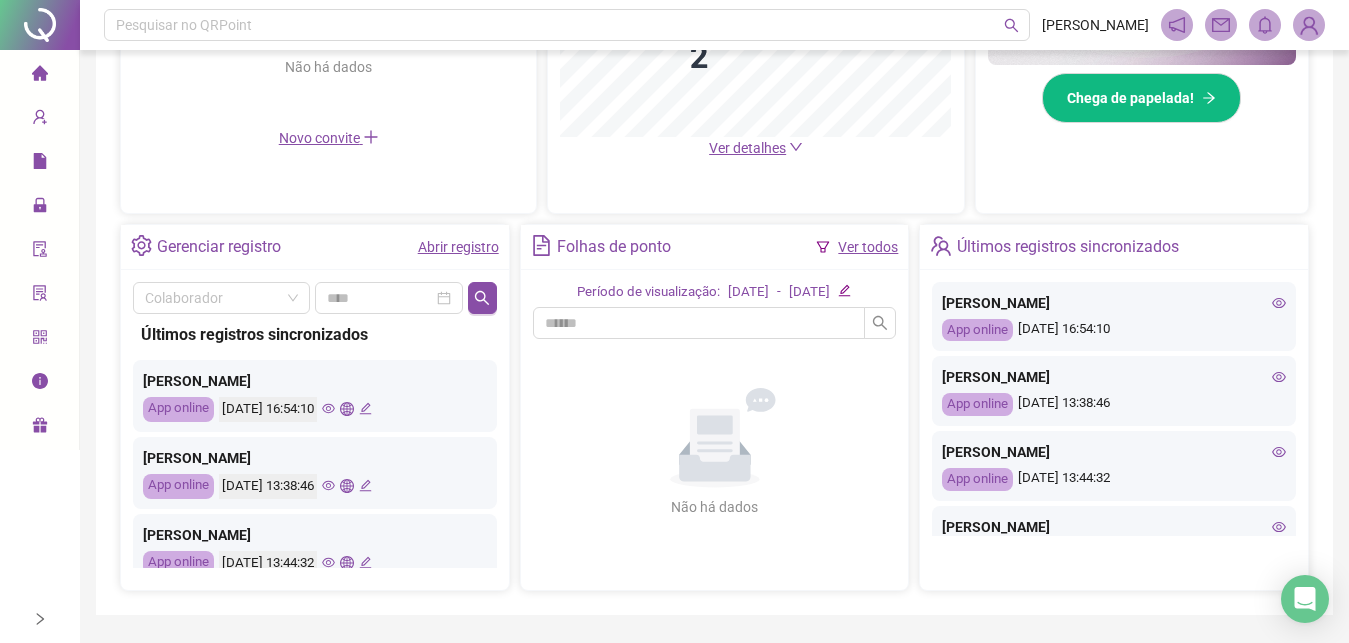 click 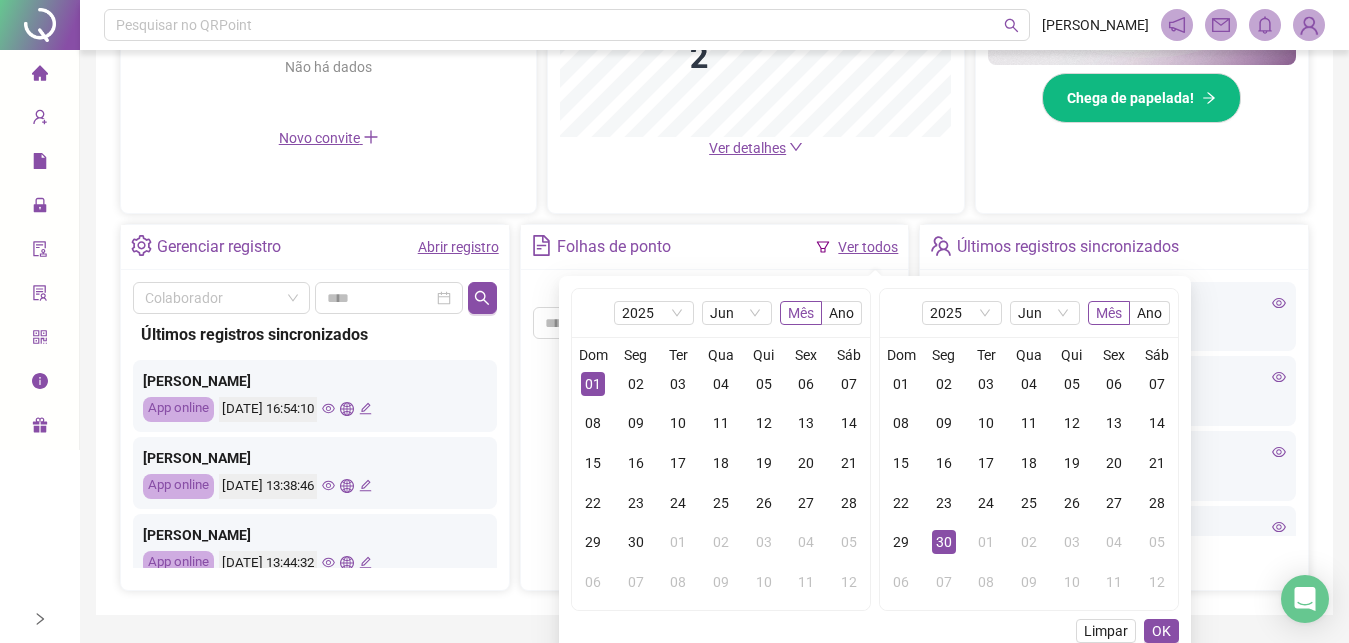 click on "[DATE] Mês Ano Dom Seg Ter Qua Qui Sex Sáb 01 02 03 04 05 06 07 08 09 10 11 12 13 14 15 16 17 18 19 20 21 22 23 24 25 26 27 28 29 30 01 02 03 04 05 06 07 08 09 10 [DATE] Jun Mês Ano Dom Seg Ter Qua Qui Sex Sáb 01 02 03 04 05 06 07 08 09 10 11 12 13 14 15 16 17 18 19 20 21 22 23 24 25 26 27 28 29 30 01 02 03 04 05 06 07 08 09 10 11 12" at bounding box center (875, 449) 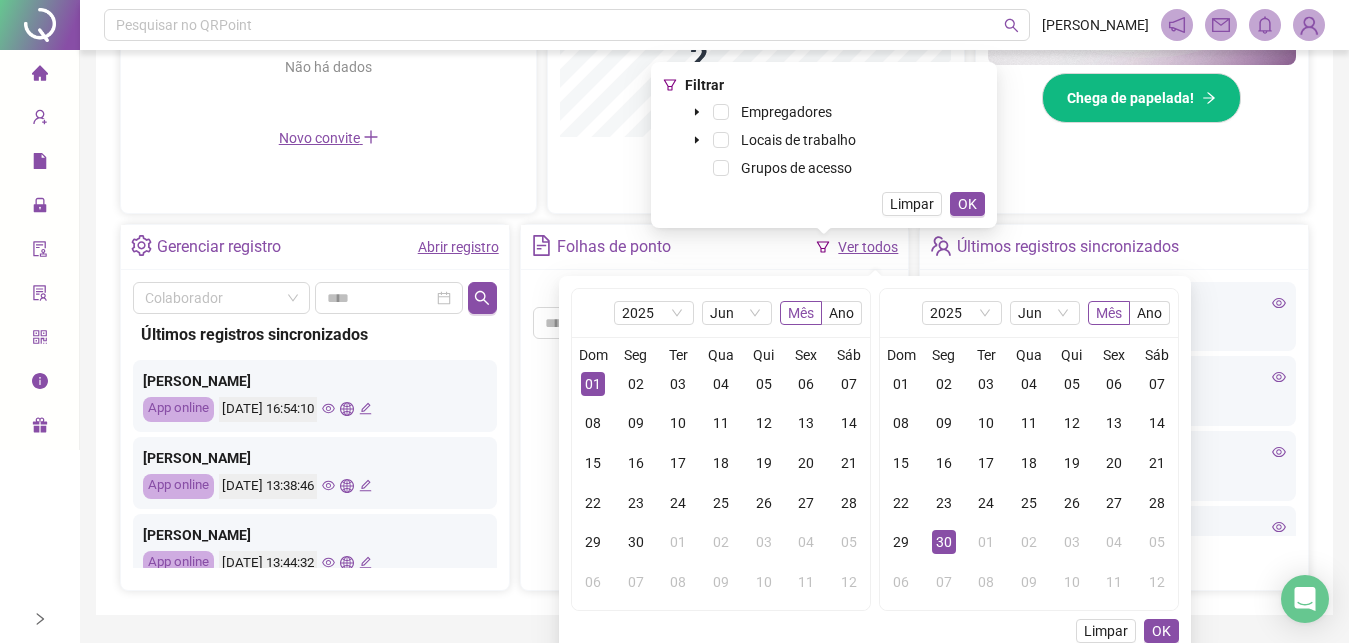click on "Novo convite" at bounding box center (328, 138) 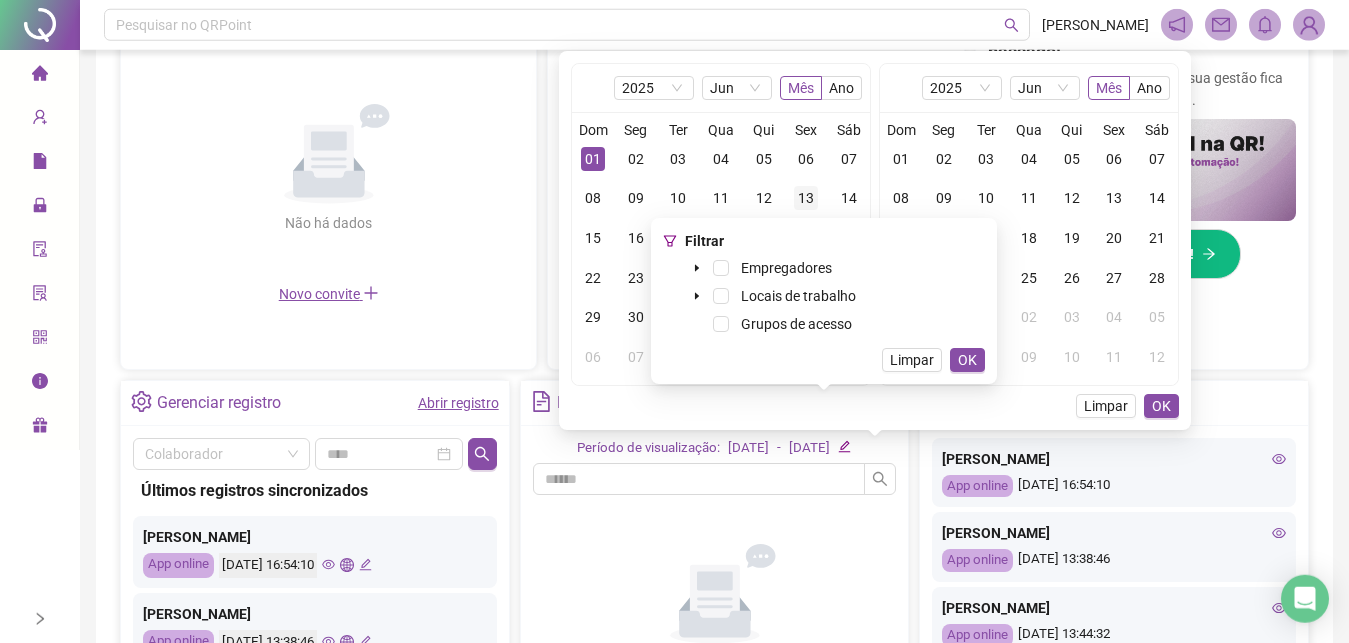 scroll, scrollTop: 499, scrollLeft: 0, axis: vertical 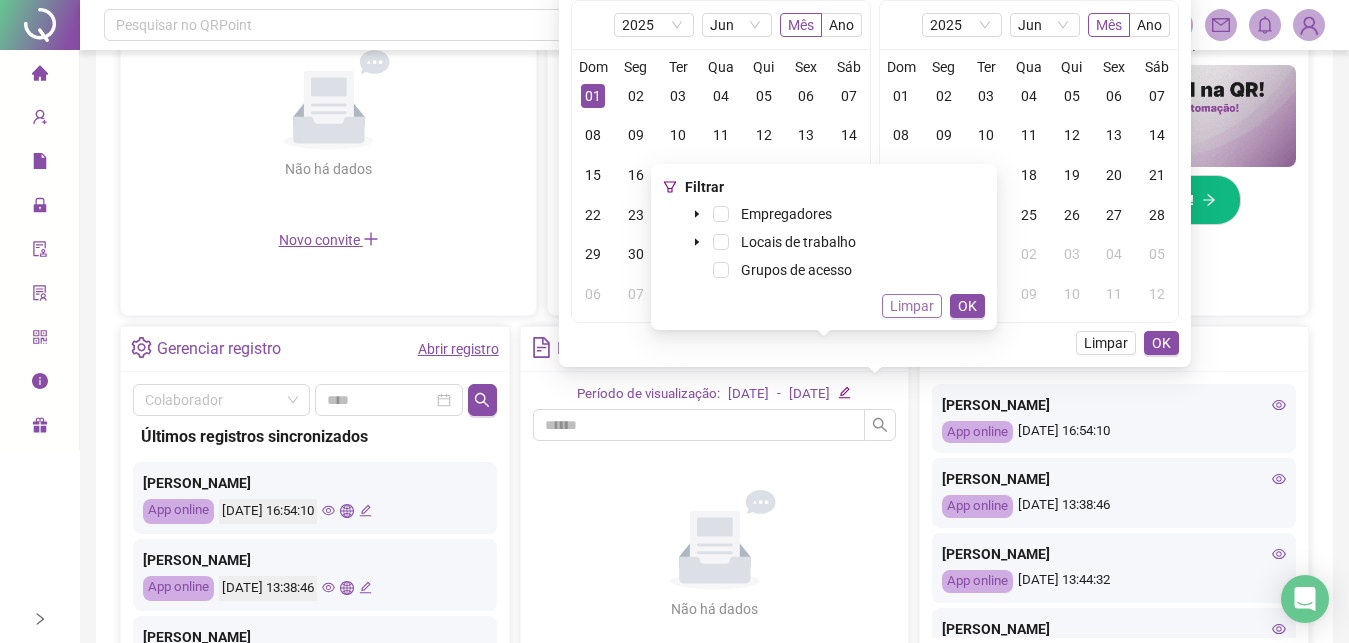 click on "Limpar" at bounding box center (912, 306) 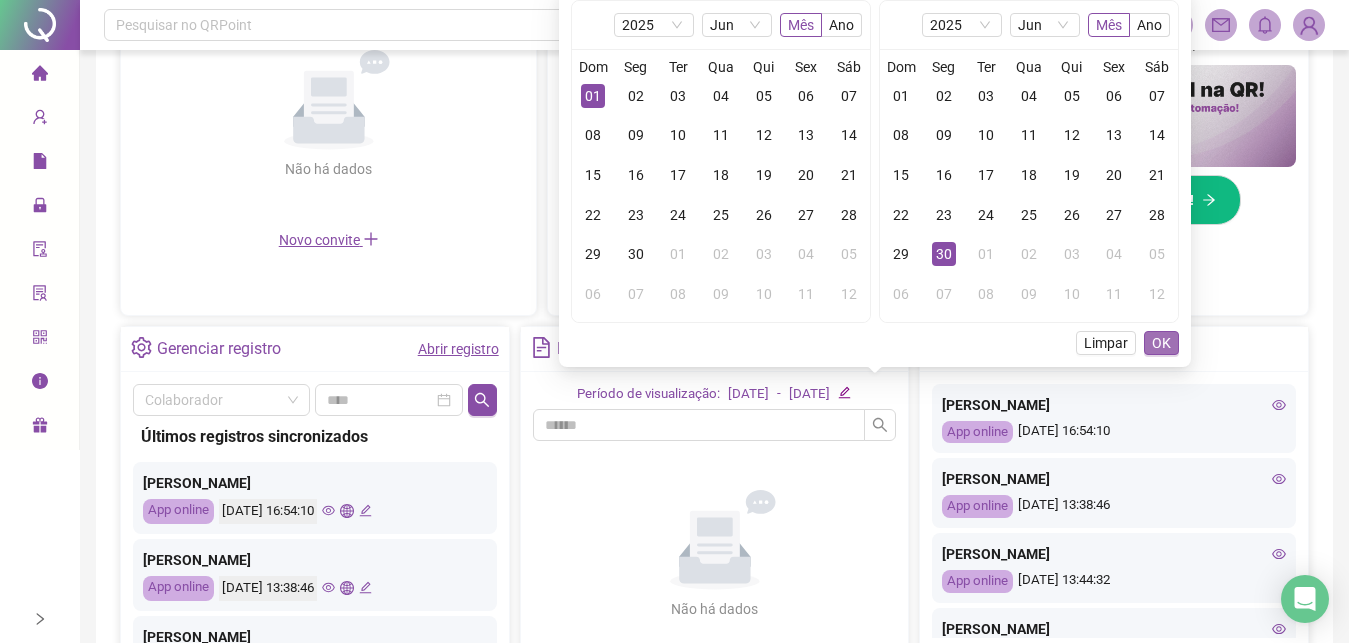 click on "OK" at bounding box center [1161, 343] 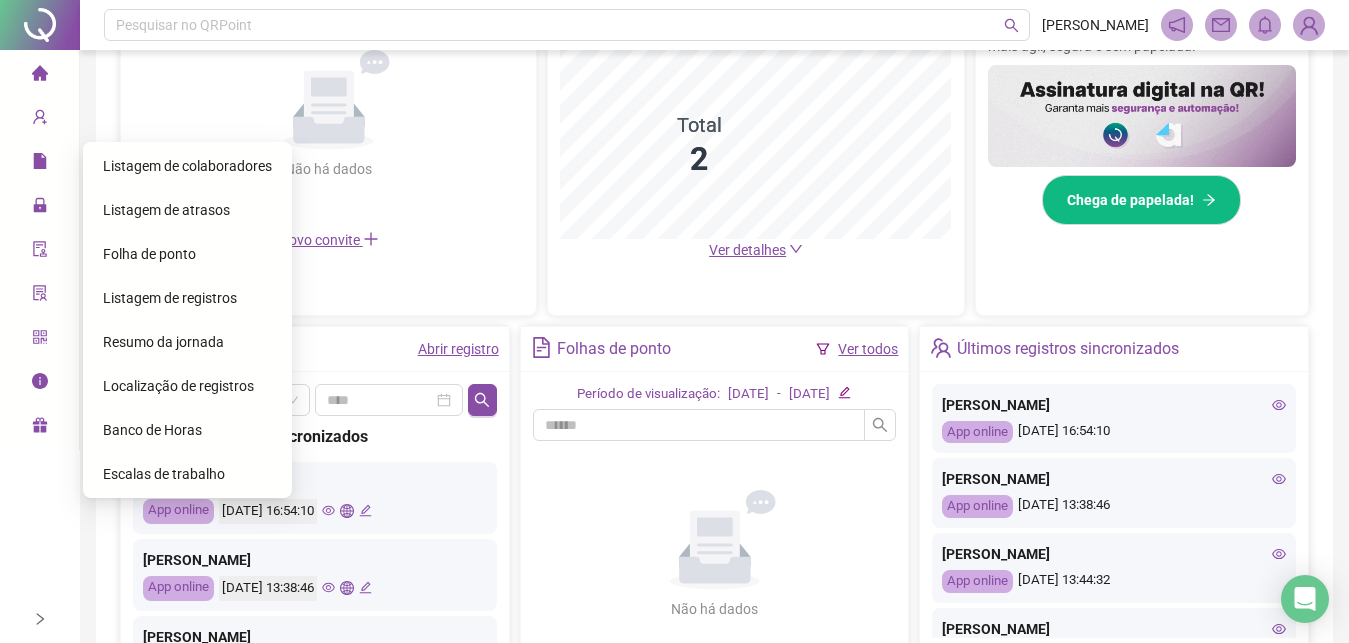 click on "Folha de ponto" at bounding box center [149, 254] 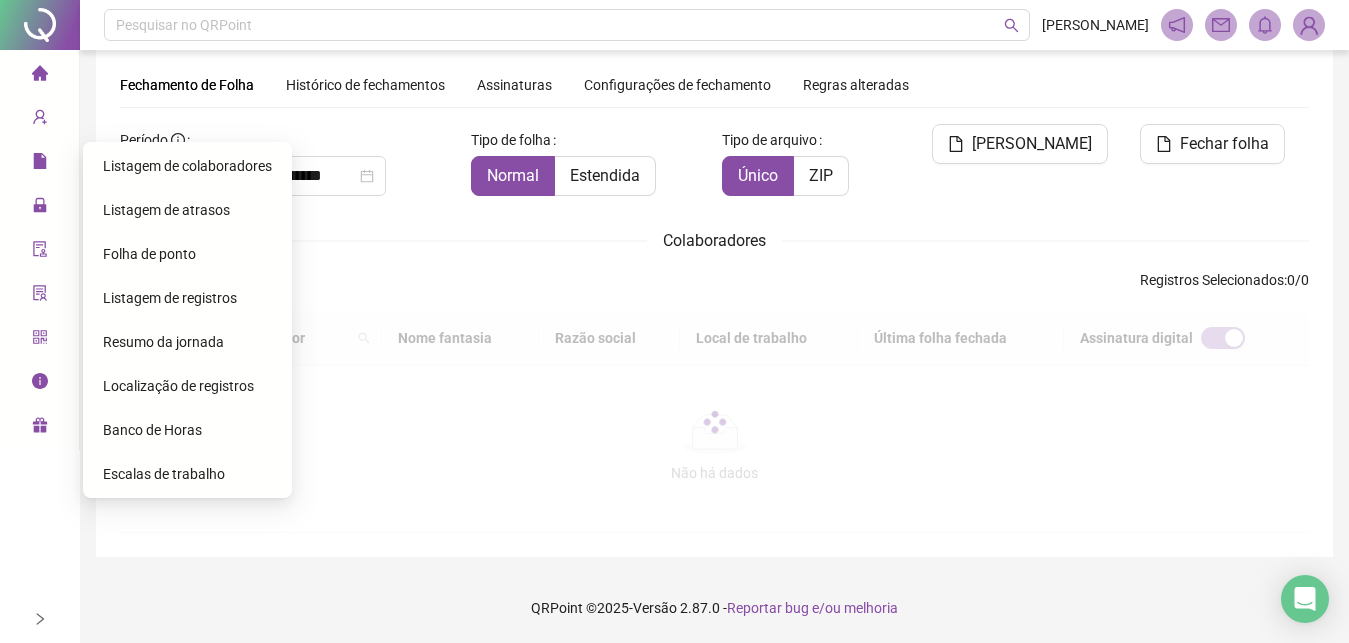 scroll, scrollTop: 88, scrollLeft: 0, axis: vertical 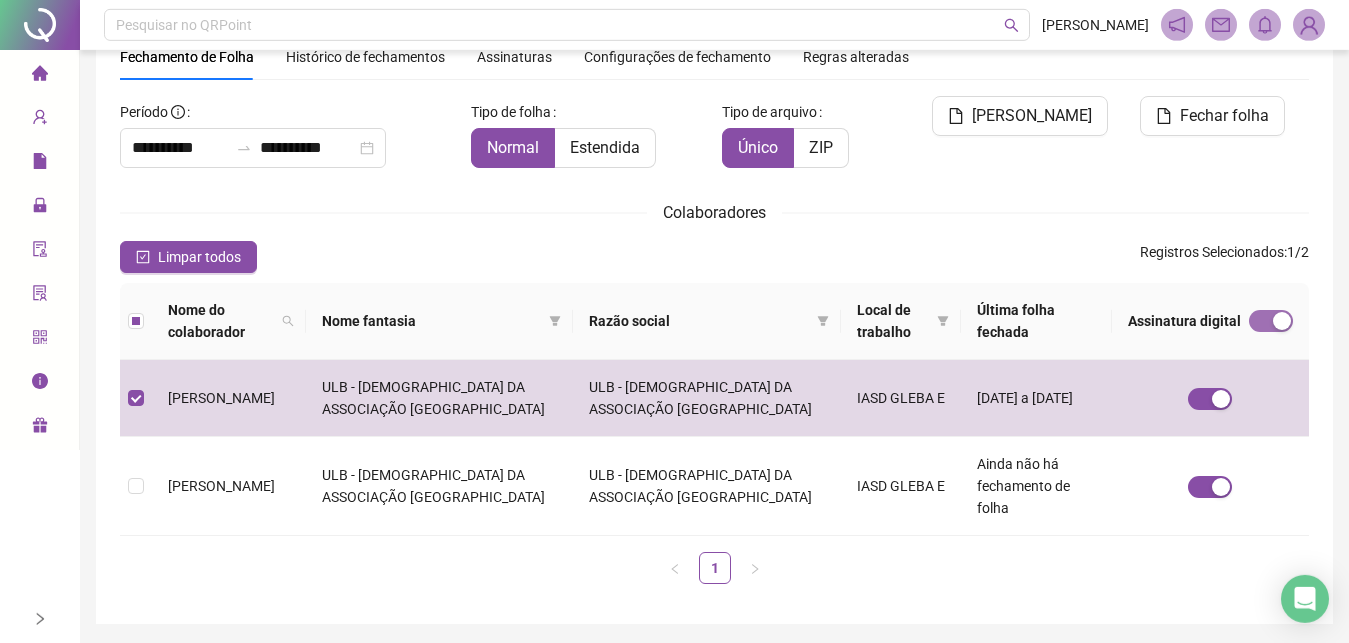 click at bounding box center [1271, 321] 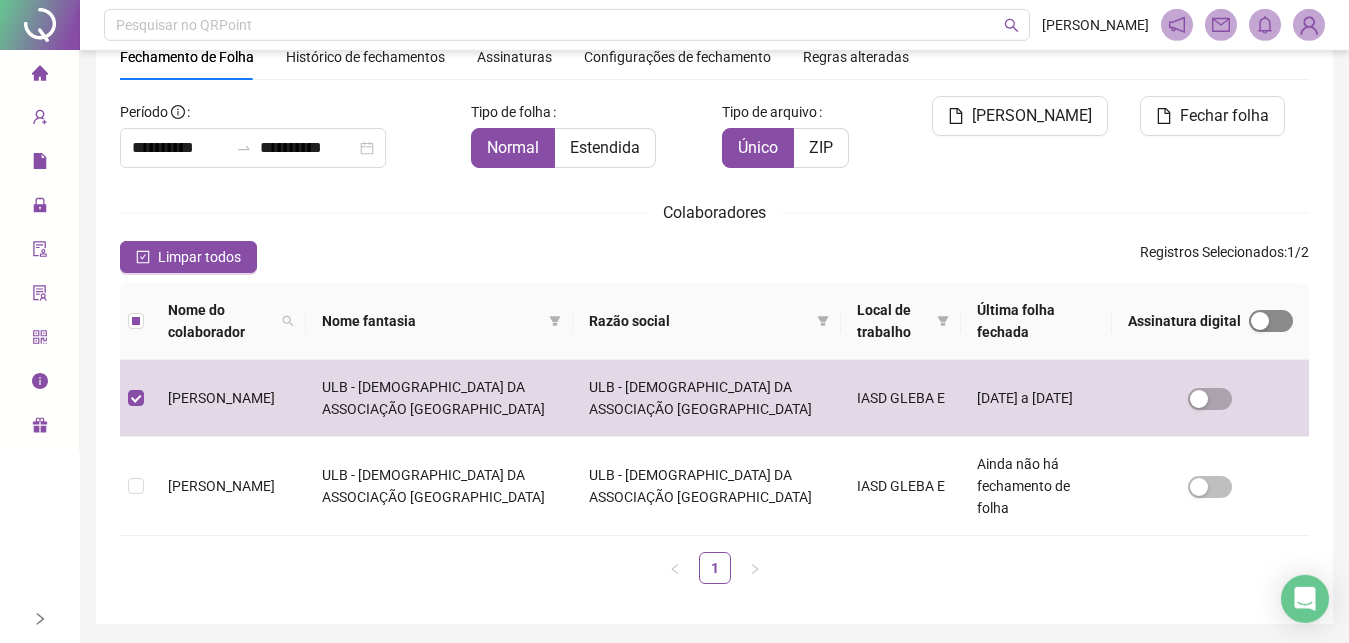 click at bounding box center (1260, 321) 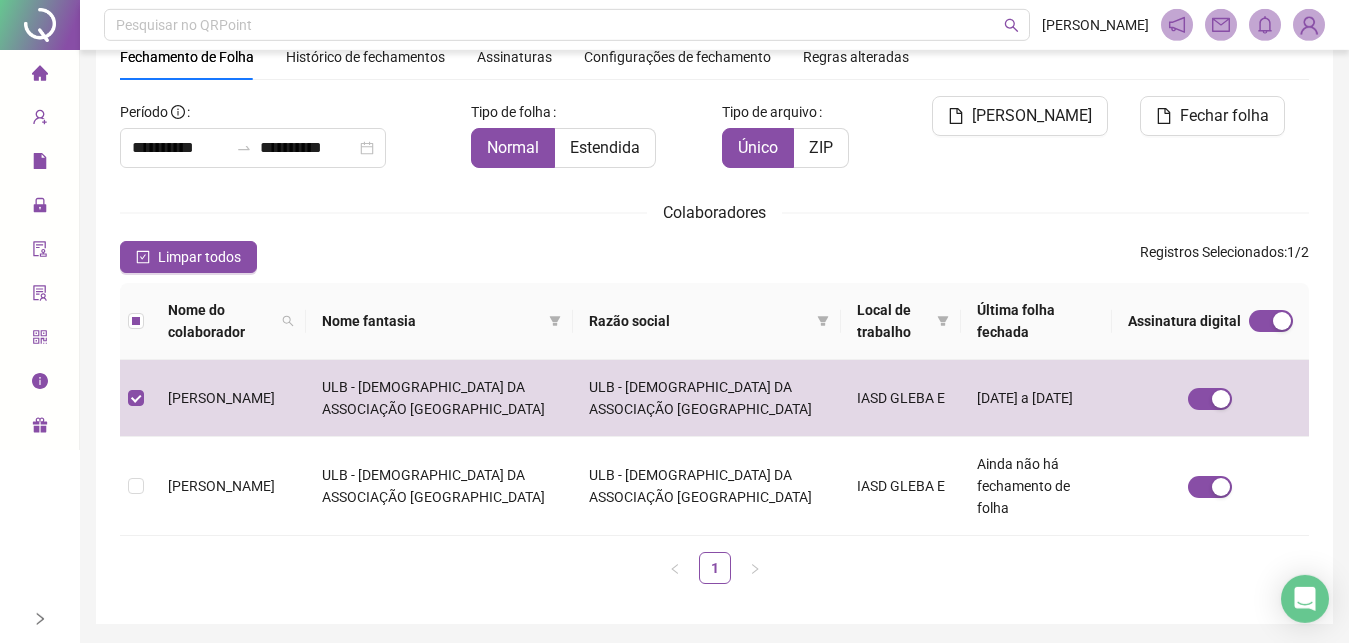 scroll, scrollTop: 0, scrollLeft: 0, axis: both 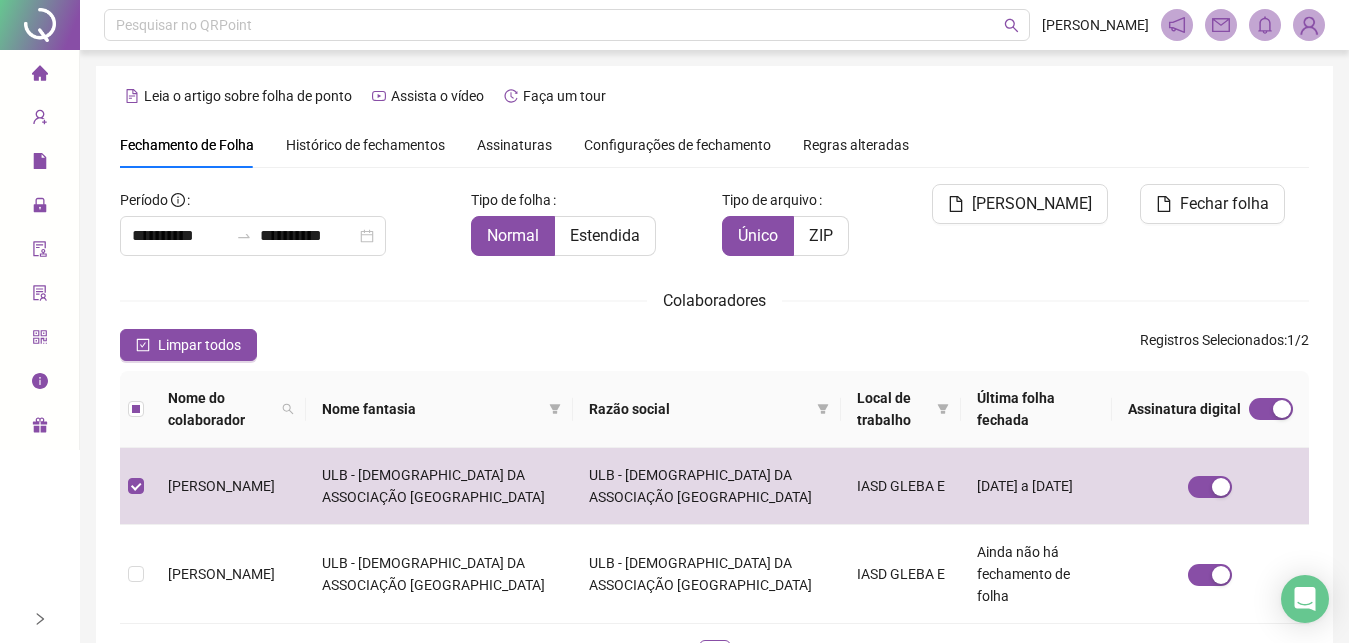 click on "Assinaturas" at bounding box center (514, 145) 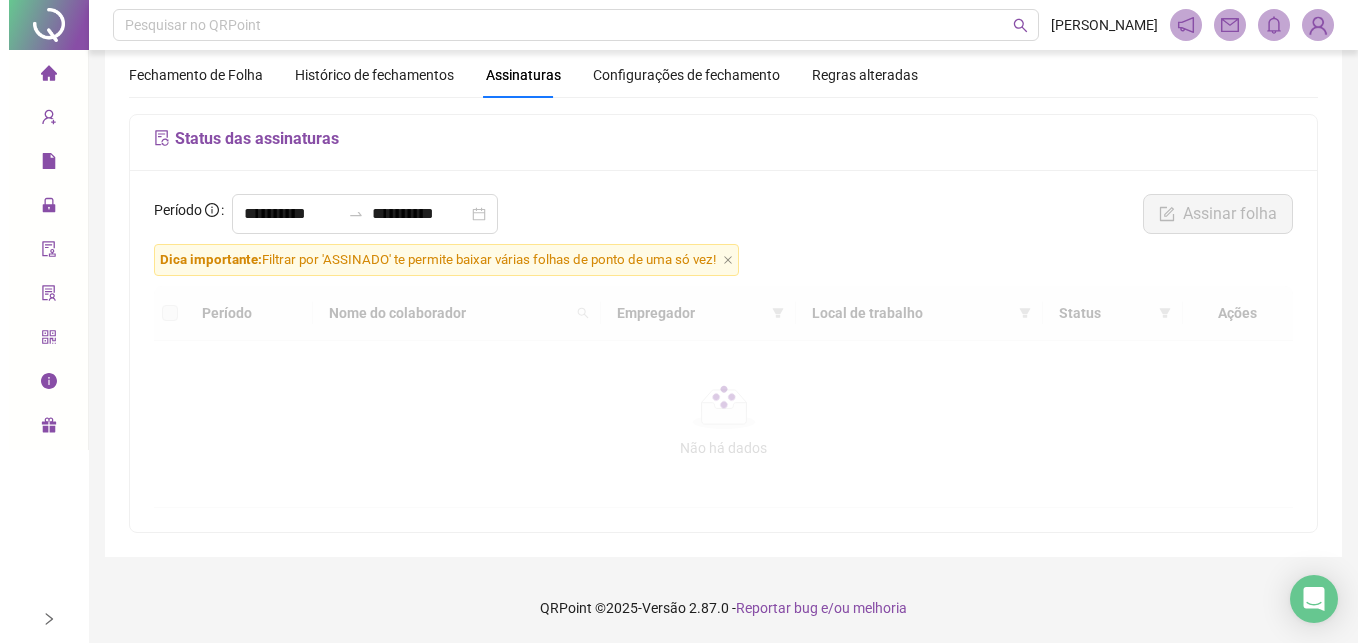 scroll, scrollTop: 66, scrollLeft: 0, axis: vertical 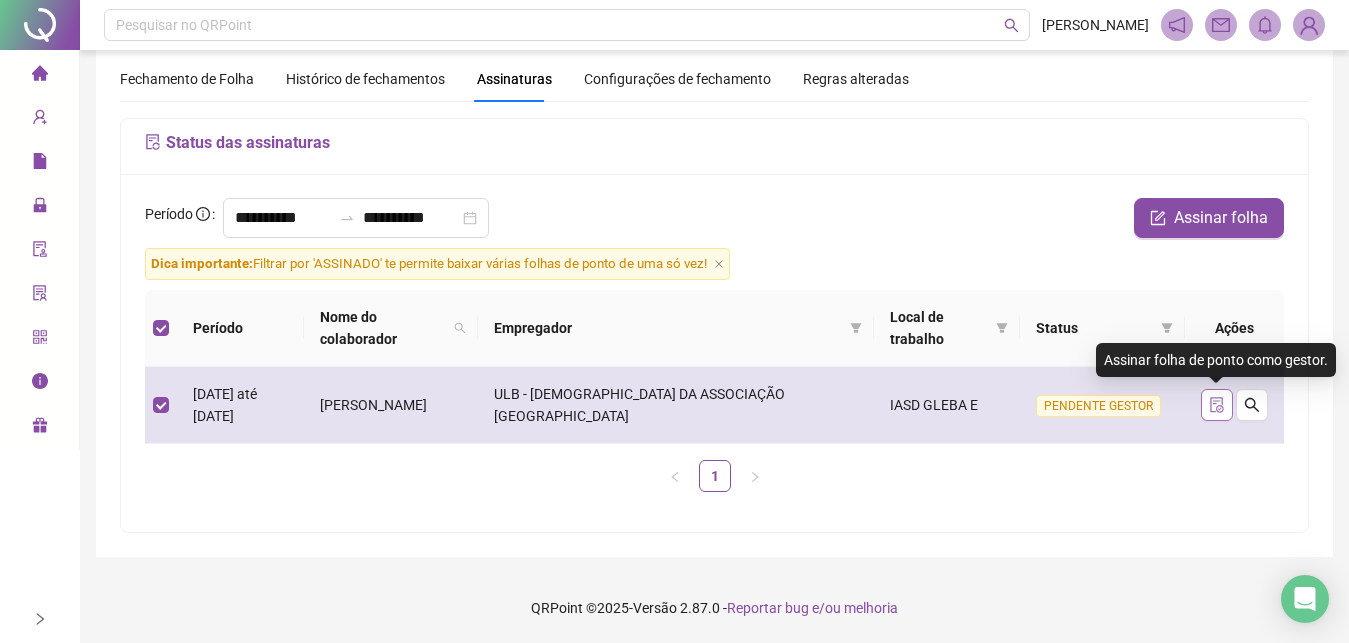 click at bounding box center [1217, 405] 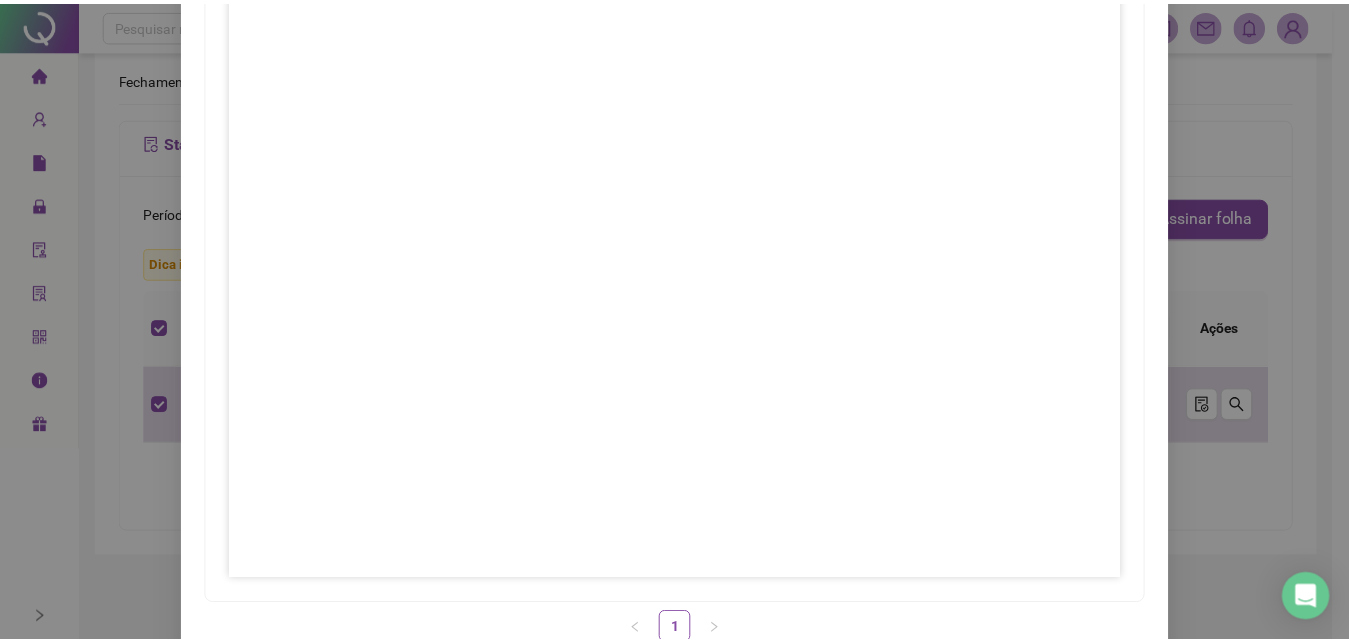 scroll, scrollTop: 287, scrollLeft: 0, axis: vertical 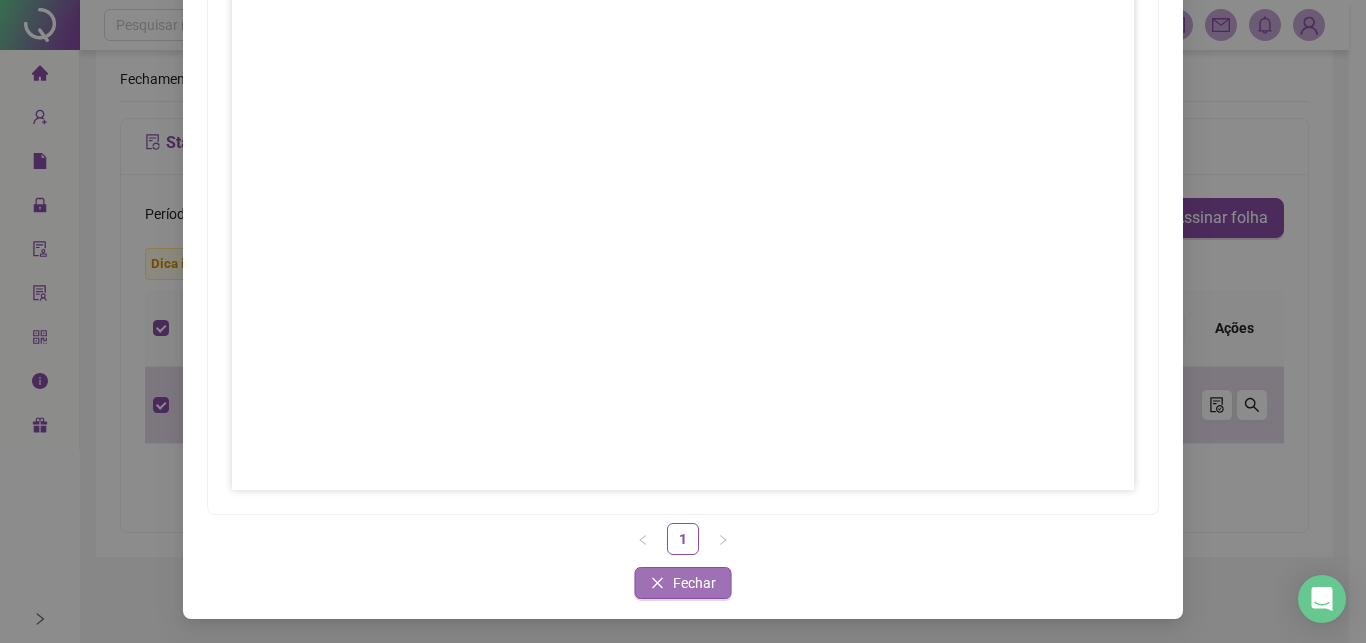 click 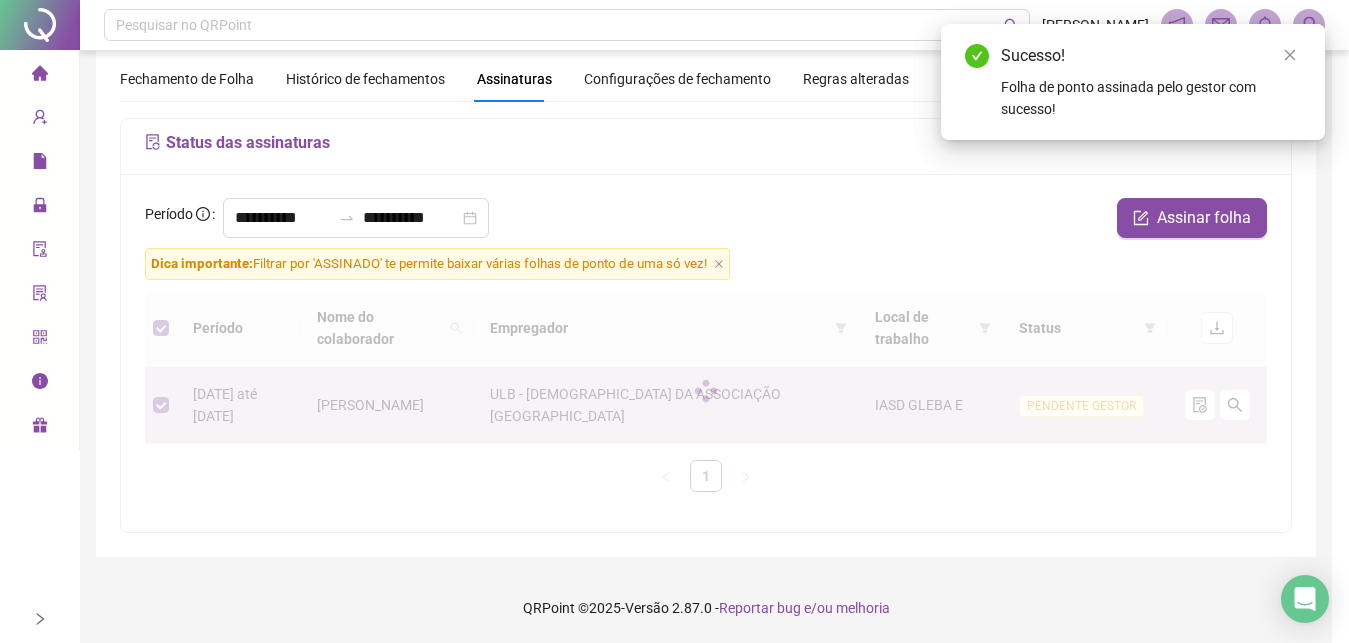 scroll, scrollTop: 0, scrollLeft: 0, axis: both 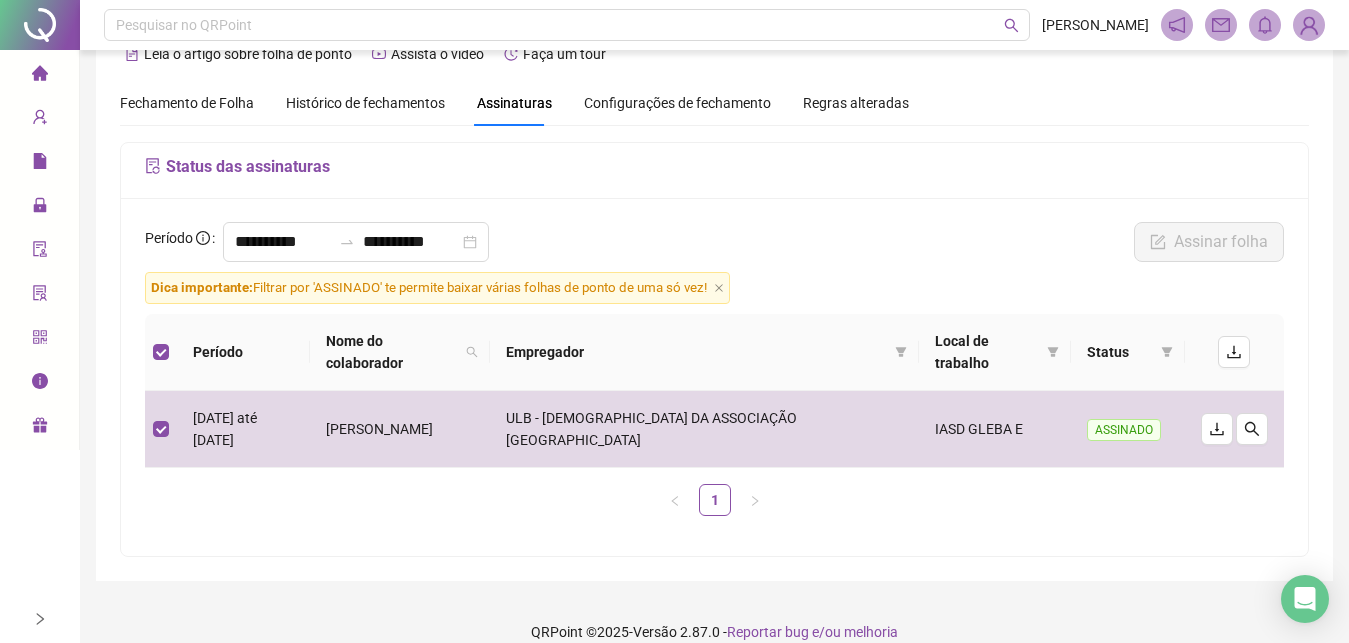 click on "Página inicial" at bounding box center (39, 74) 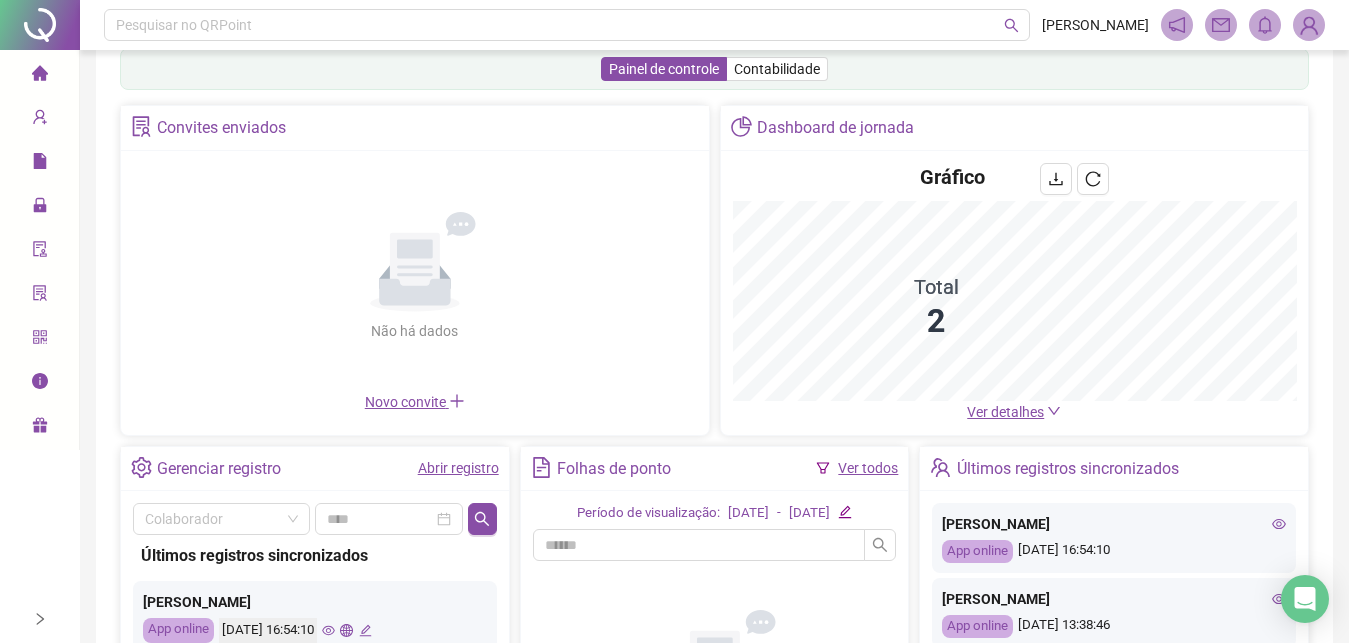 click at bounding box center (1309, 25) 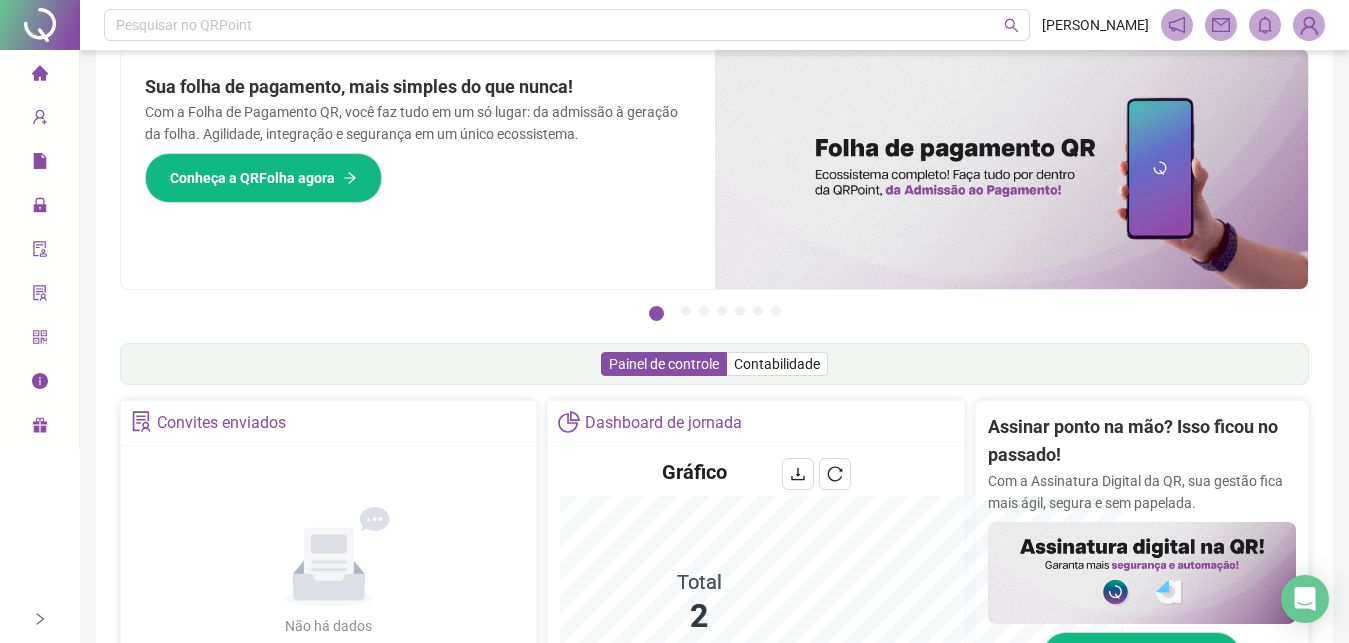 click at bounding box center [1309, 25] 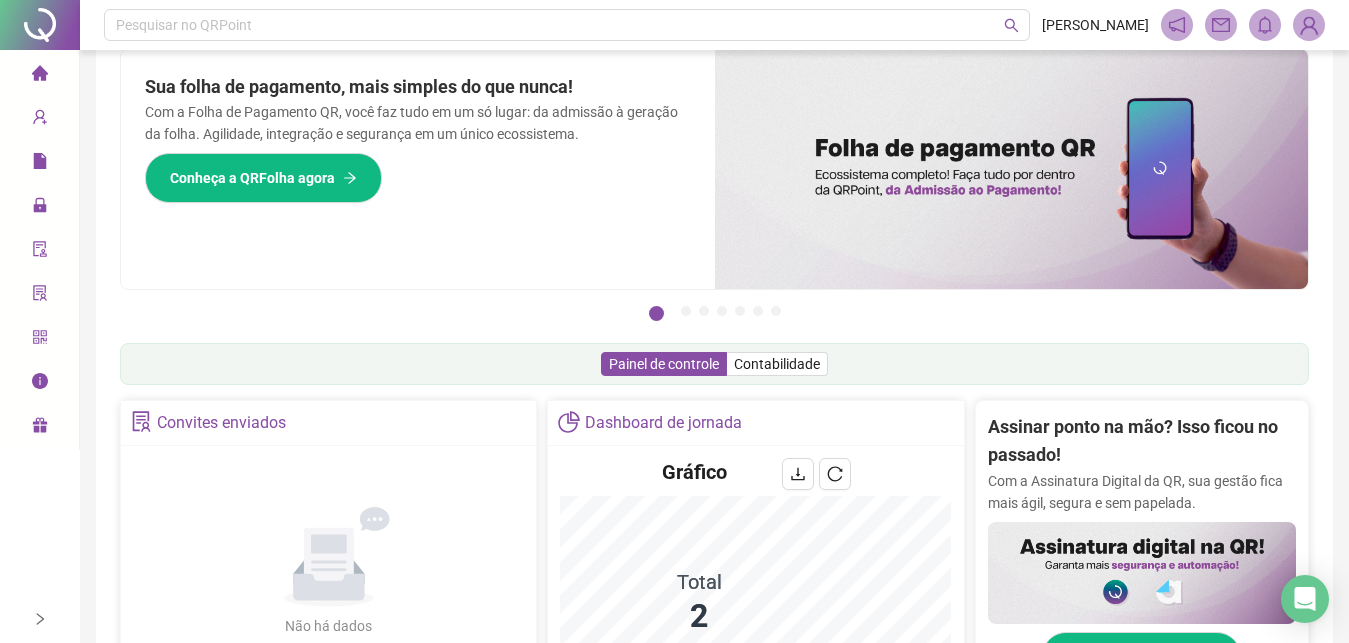 click at bounding box center (1309, 25) 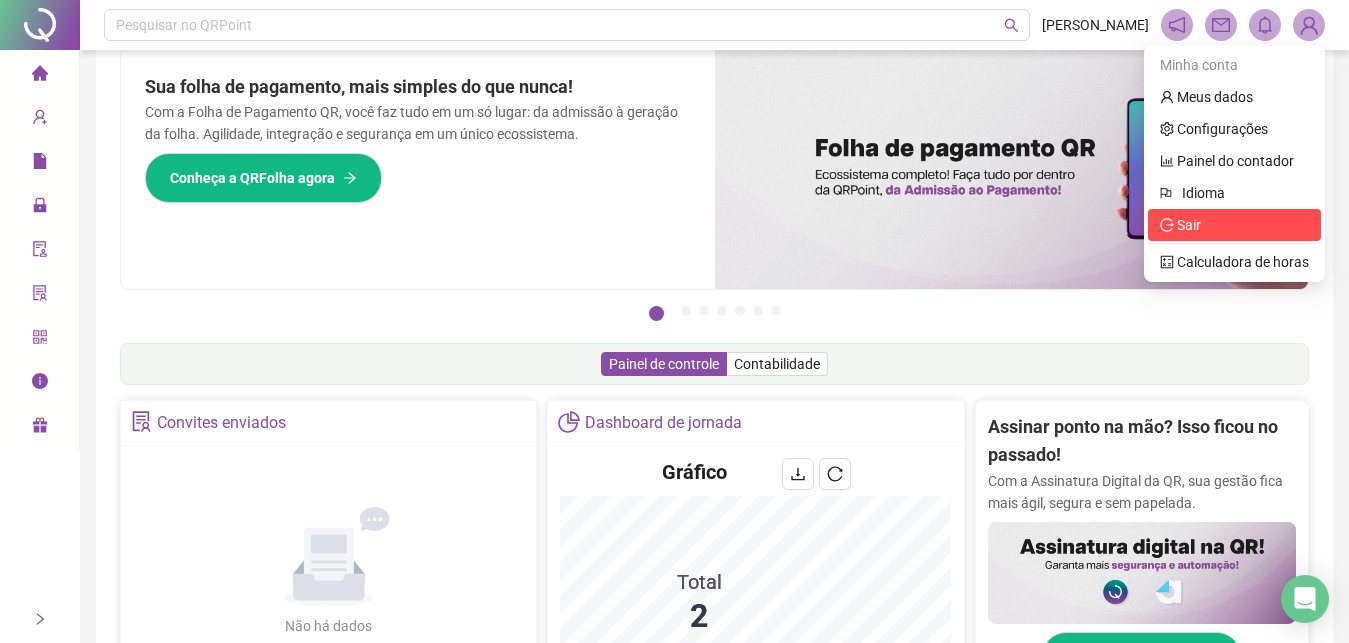 click on "Sair" at bounding box center (1234, 225) 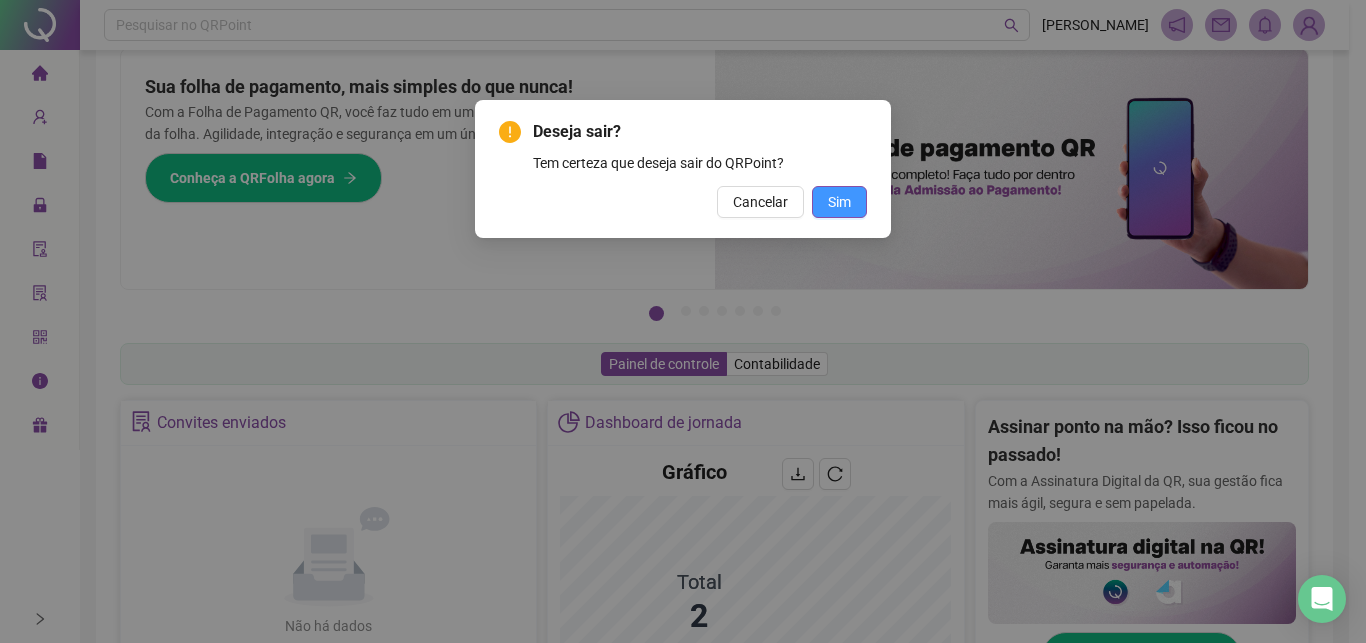 click on "Sim" at bounding box center (839, 202) 